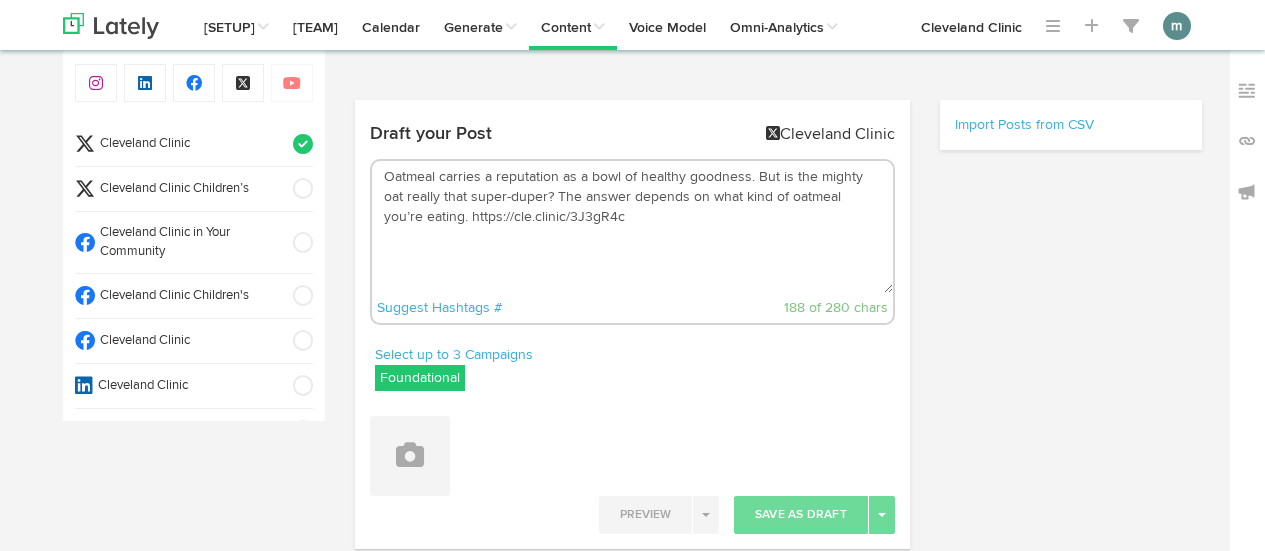 scroll, scrollTop: 95, scrollLeft: 0, axis: vertical 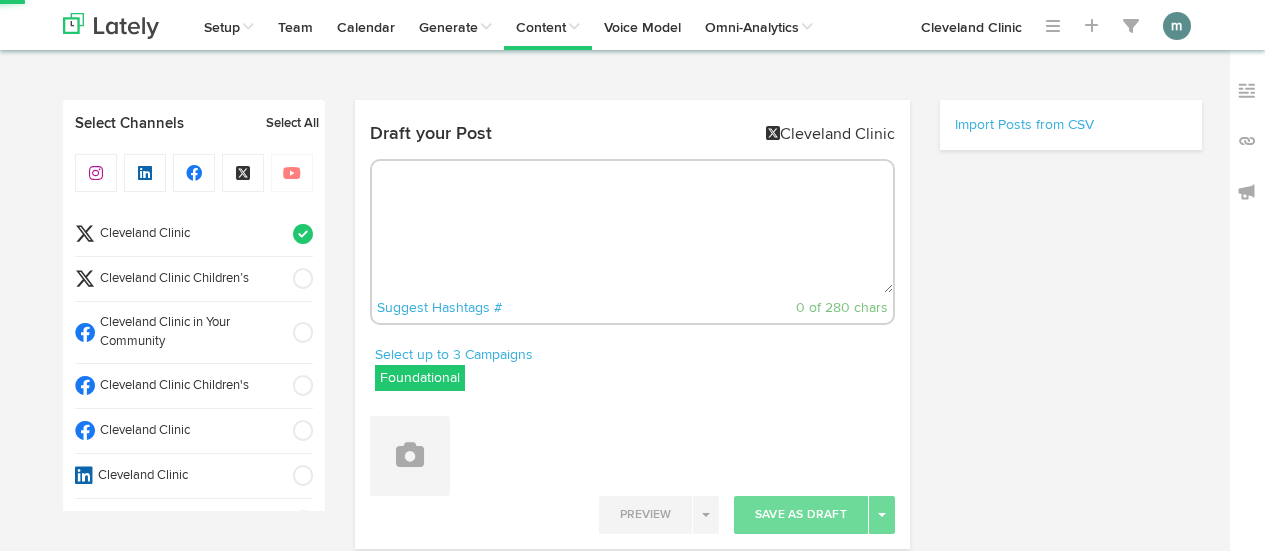 select on "06" 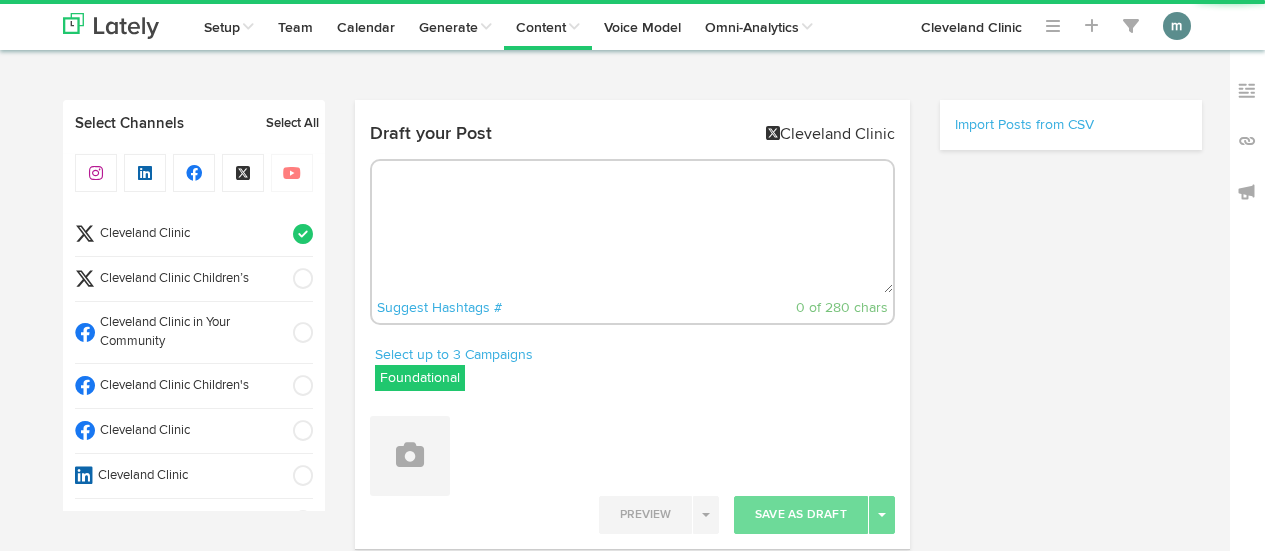 radio on "true" 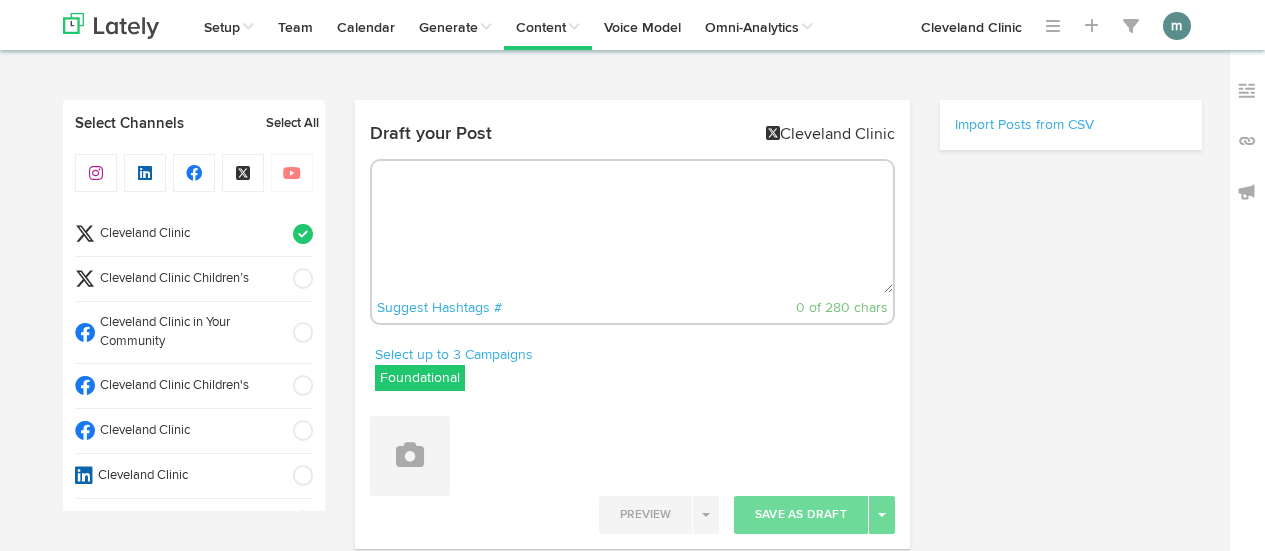 scroll, scrollTop: 90, scrollLeft: 0, axis: vertical 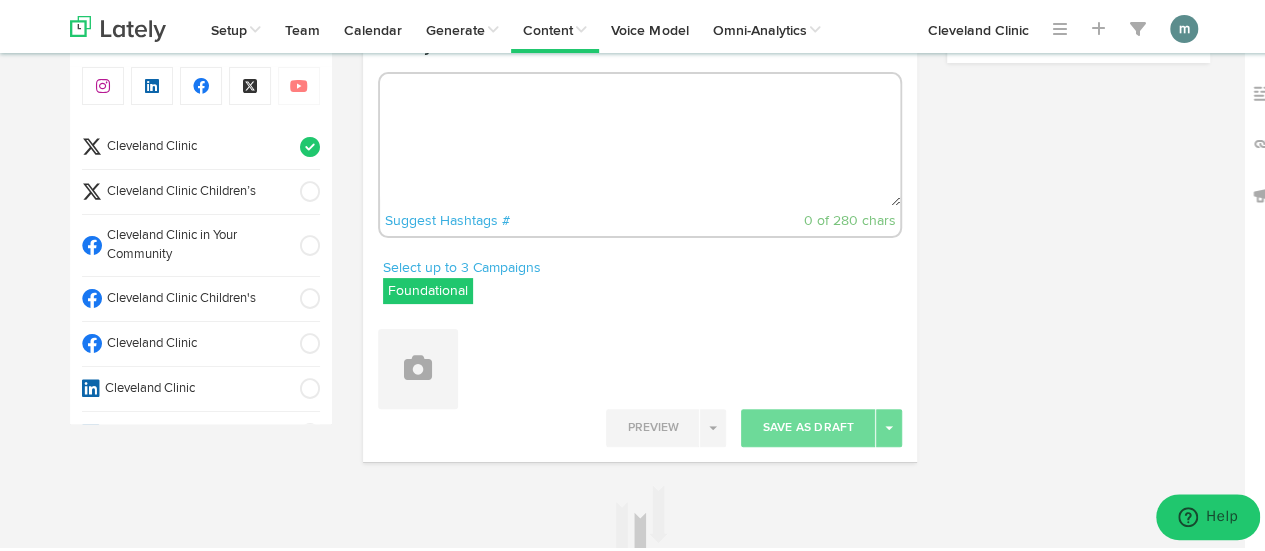 click at bounding box center [640, 137] 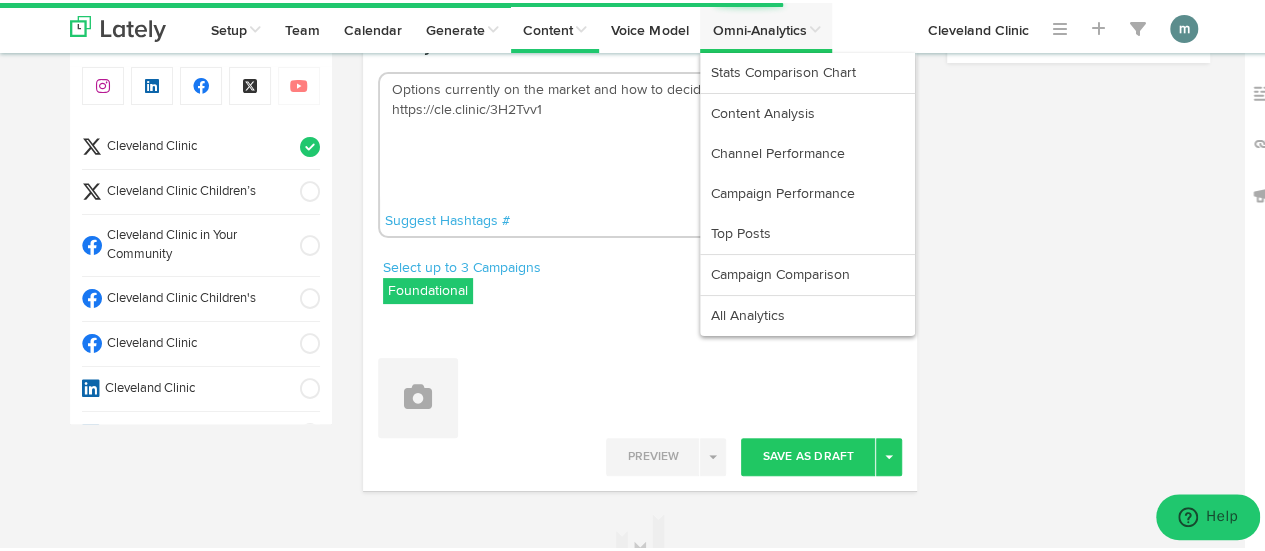 type on "Options currently on the market and how to decide which one is best for you. https://cle.clinic/3H2Tvv1" 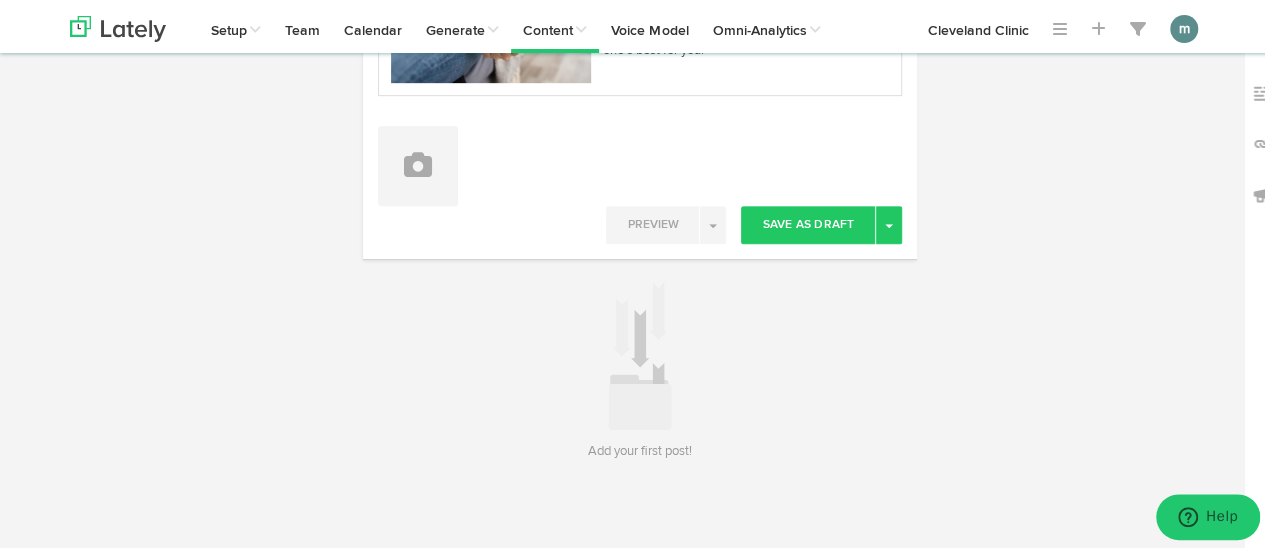 scroll, scrollTop: 482, scrollLeft: 0, axis: vertical 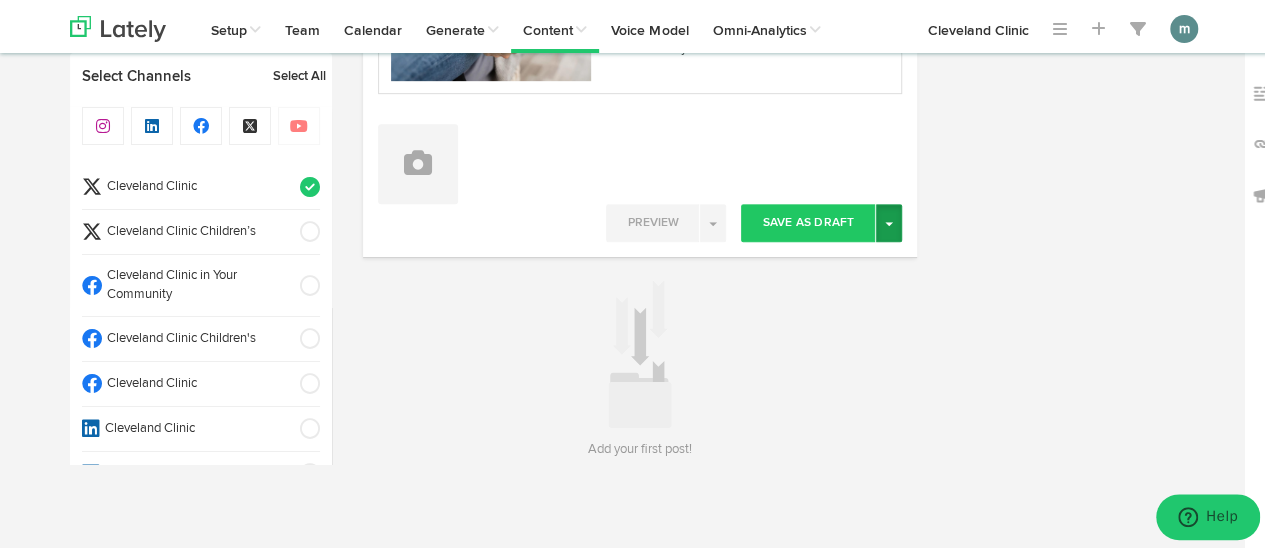 click on "Toggle Dropdown" at bounding box center (889, 220) 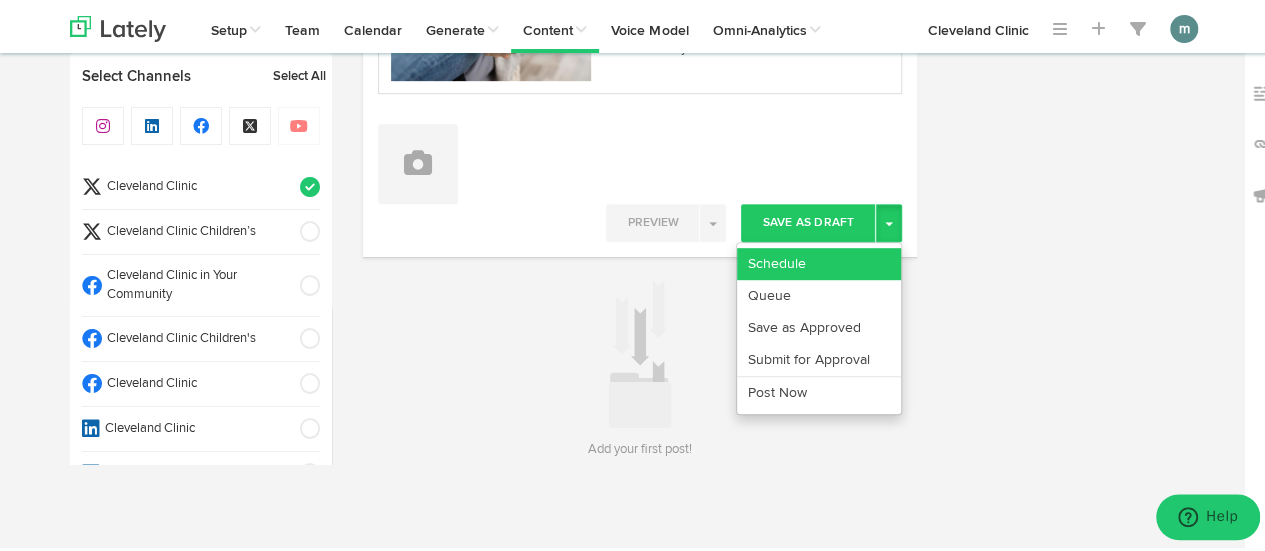 click on "Schedule" at bounding box center [819, 261] 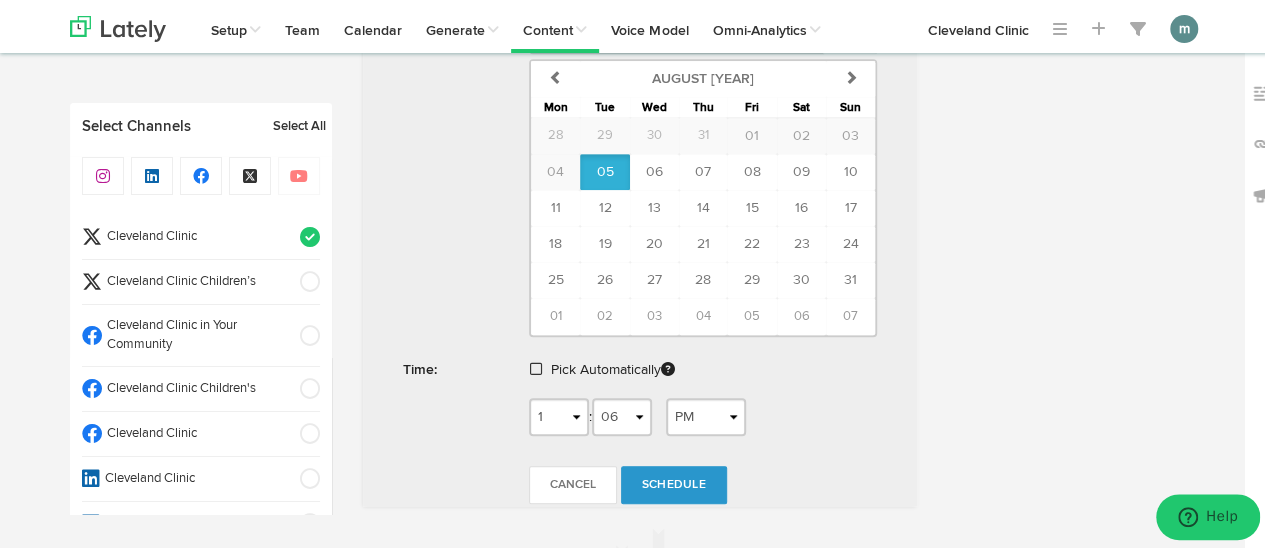 scroll, scrollTop: 782, scrollLeft: 0, axis: vertical 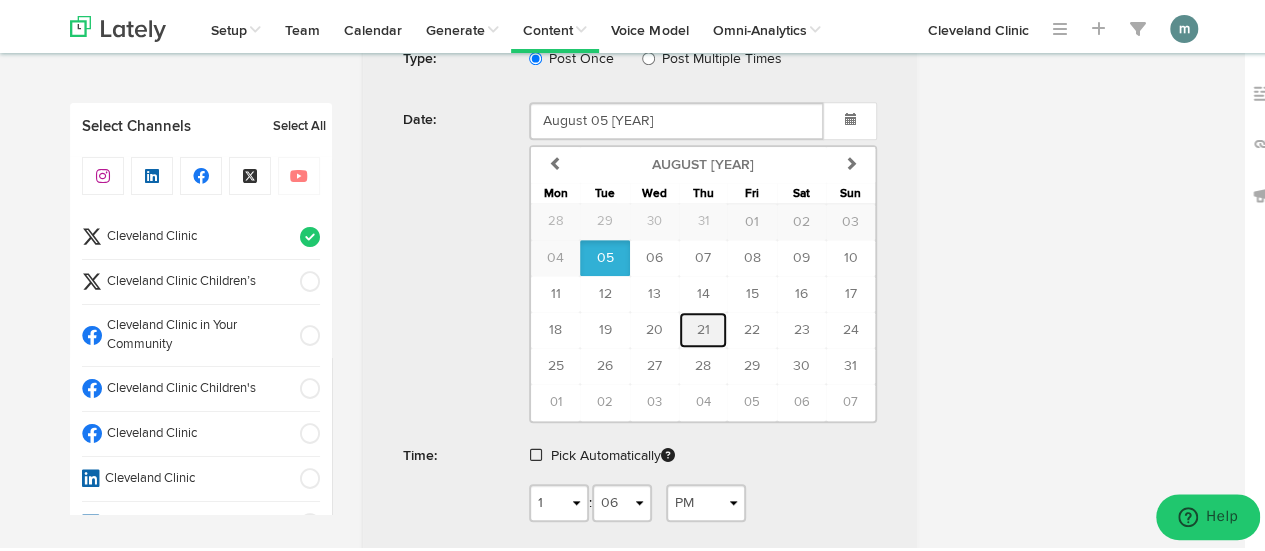 click on "21" at bounding box center (703, 327) 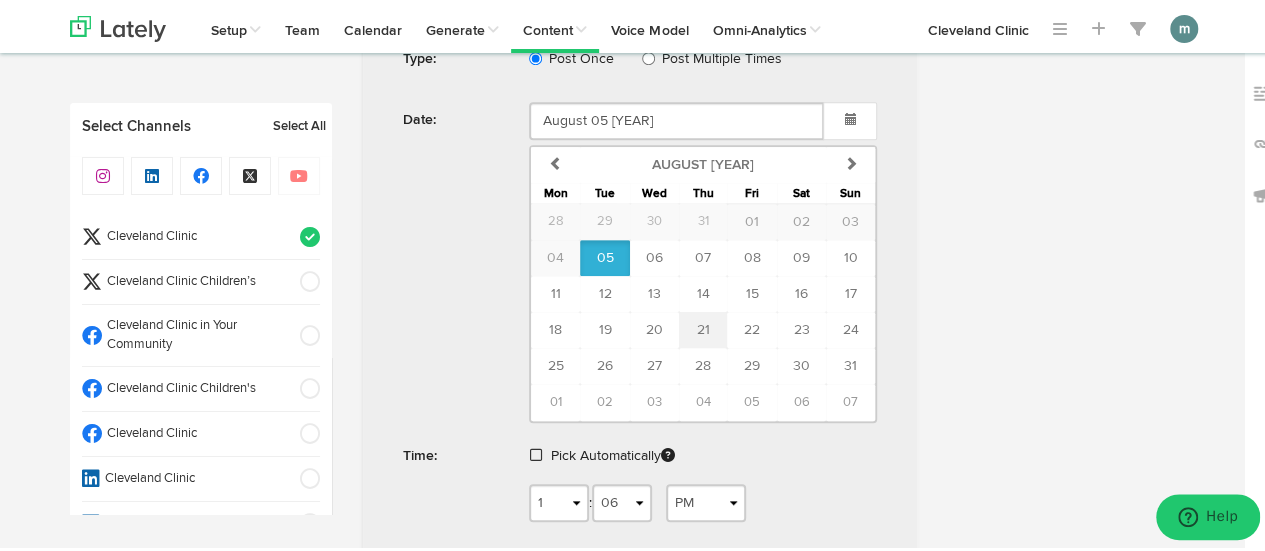 type on "August [DATE] [YEAR]" 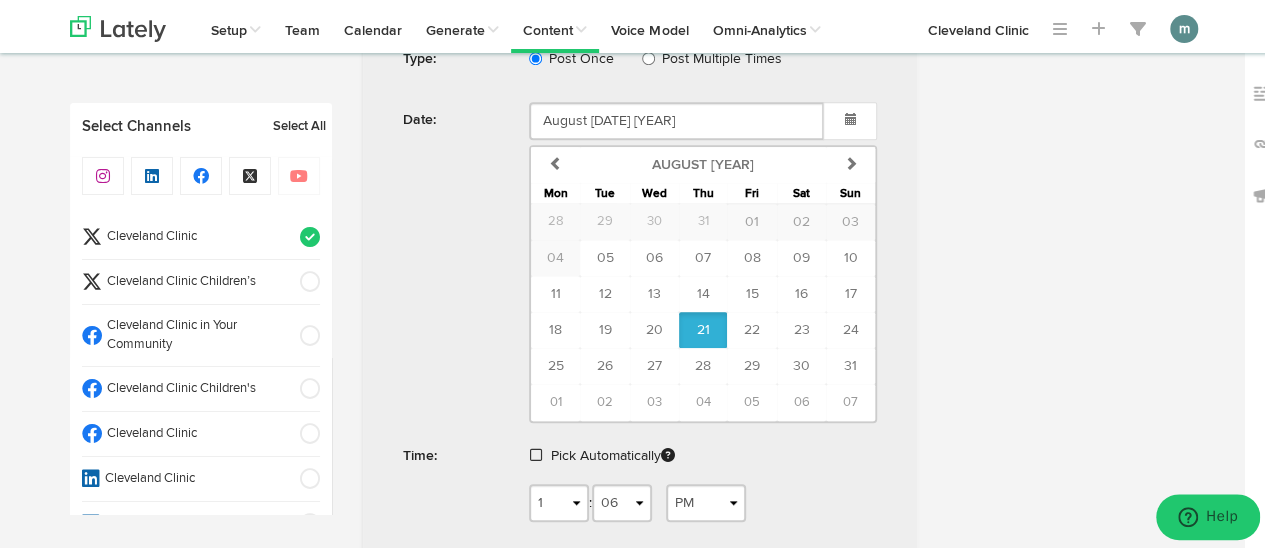 click at bounding box center [536, 452] 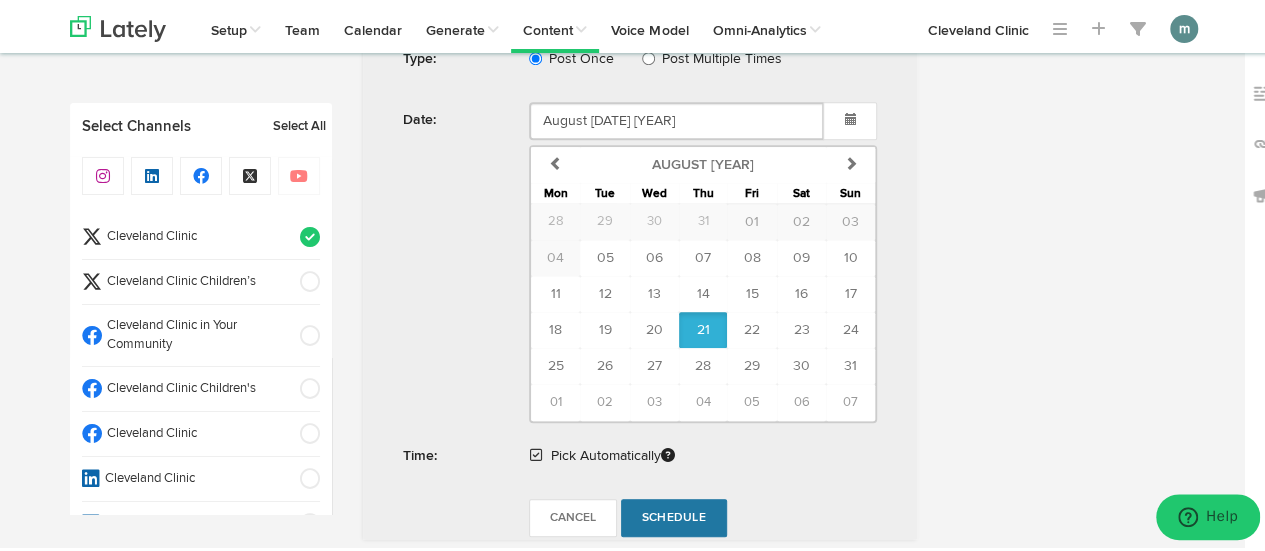 click on "Schedule" at bounding box center [674, 515] 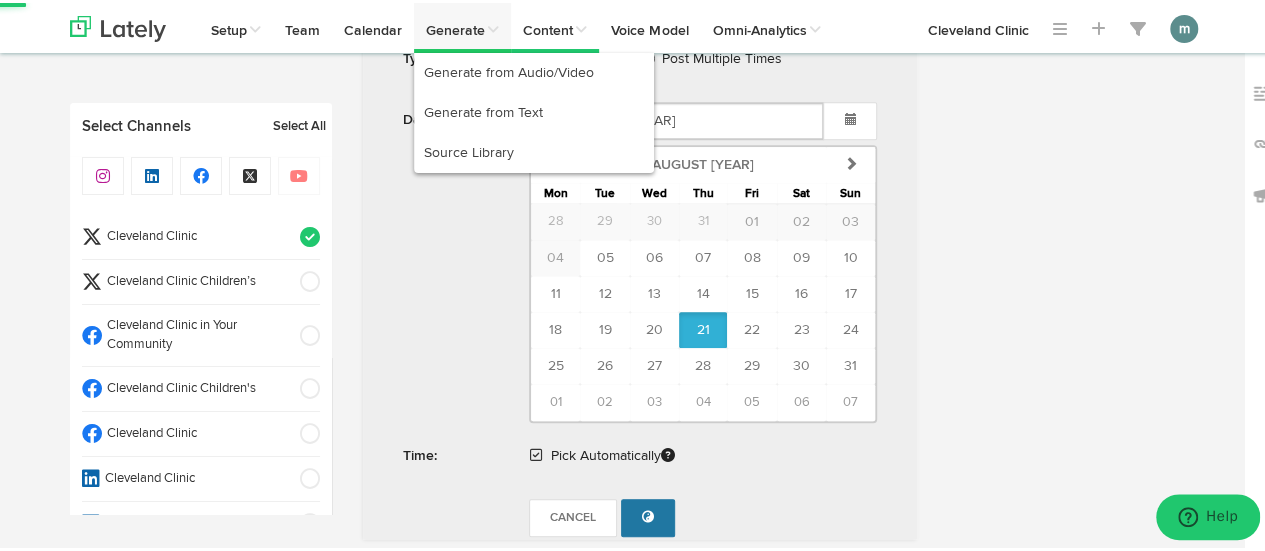 radio on "true" 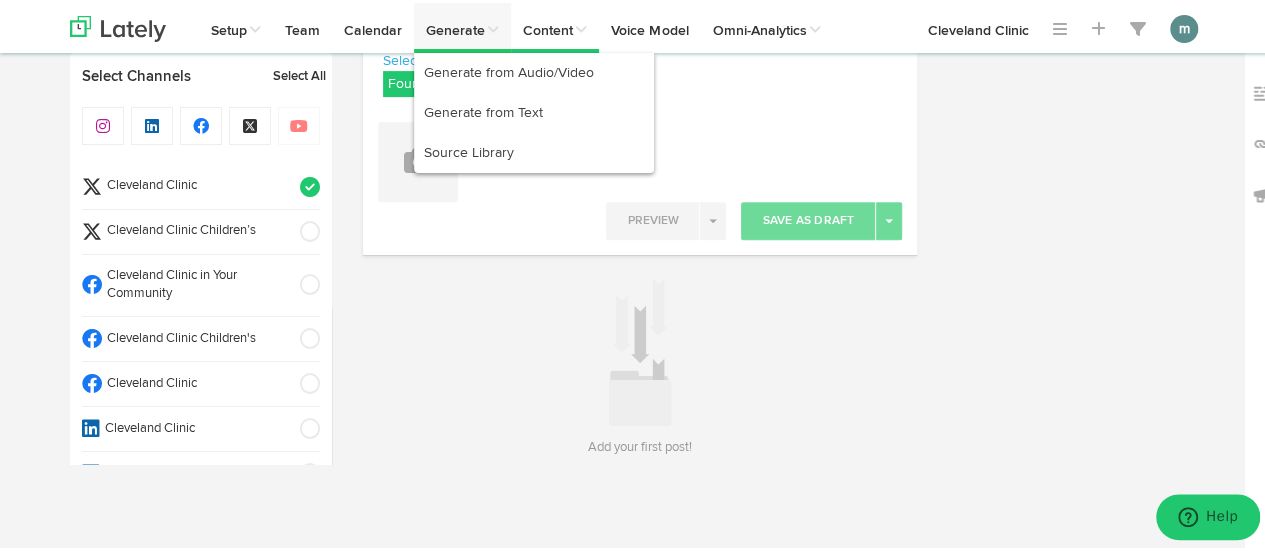 scroll, scrollTop: 295, scrollLeft: 0, axis: vertical 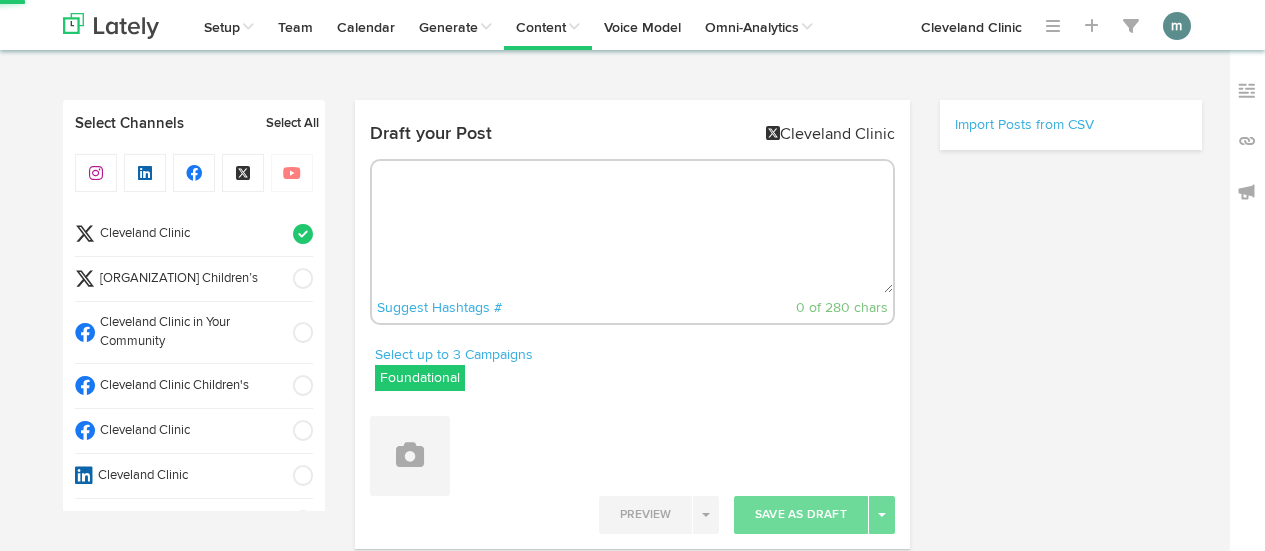 select on "07" 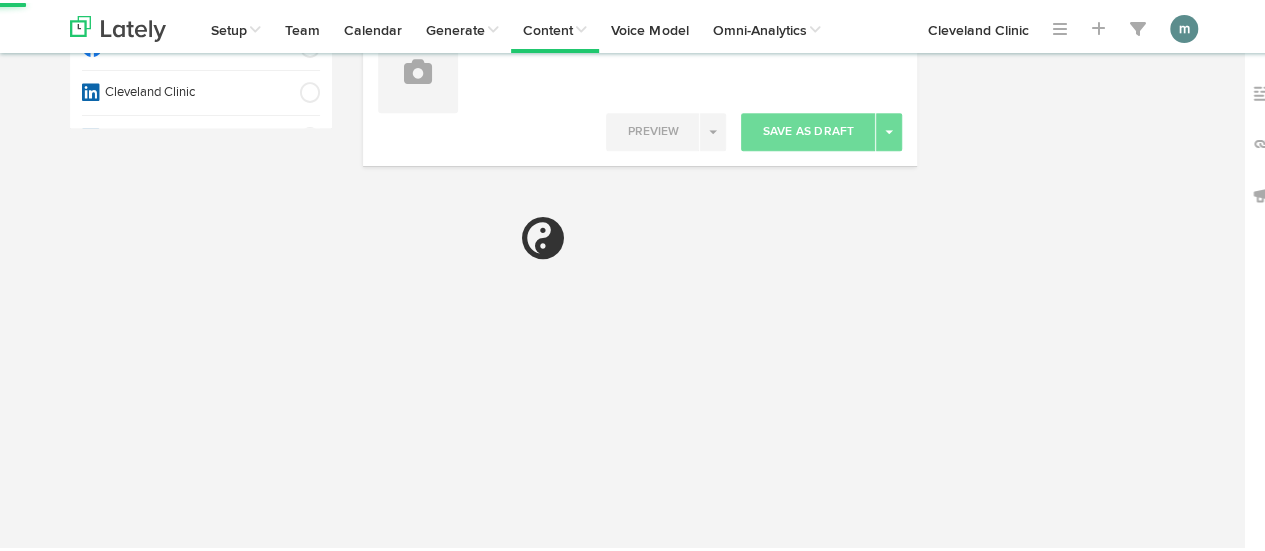 scroll, scrollTop: 0, scrollLeft: 0, axis: both 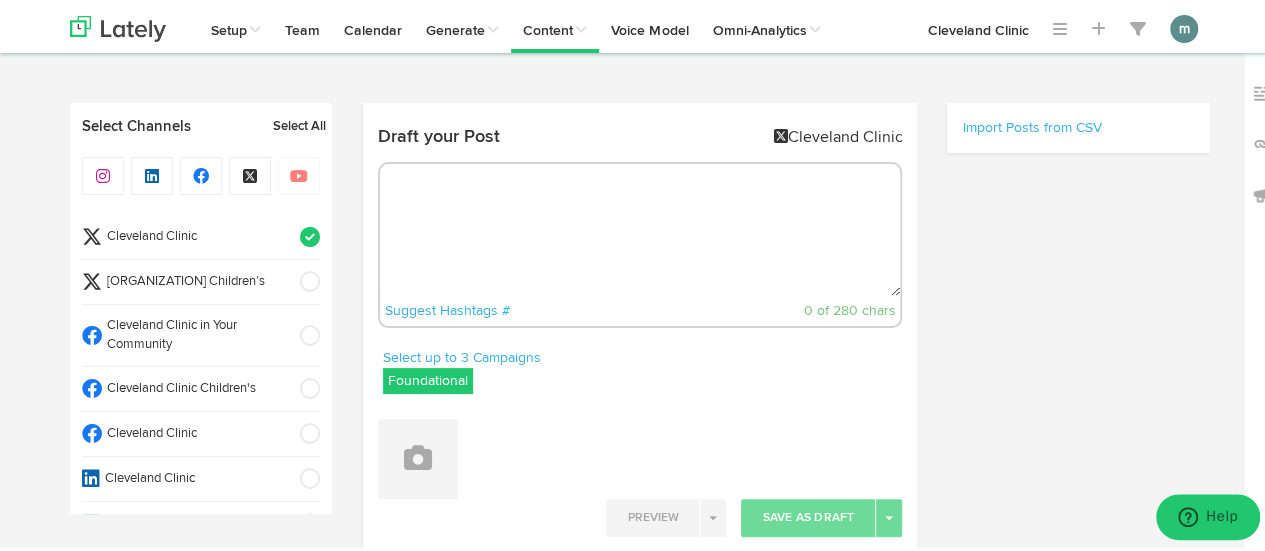 click at bounding box center [640, 227] 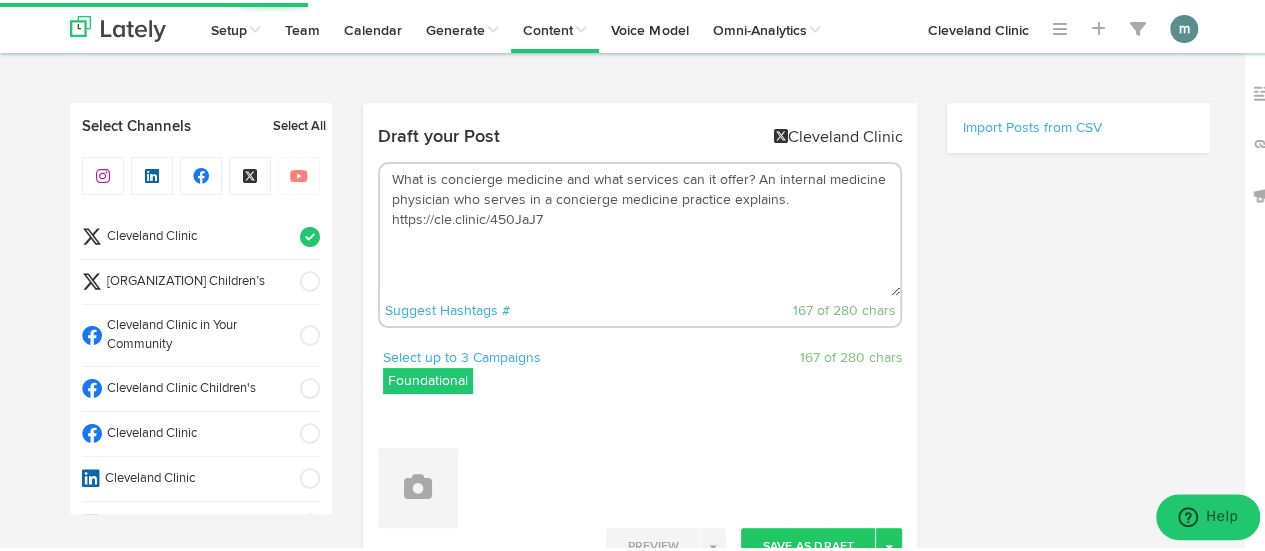 click on "What is concierge medicine and what services can it offer? An internal medicine physician who serves in a concierge medicine practice explains. https://cle.clinic/450JaJ7" at bounding box center (640, 227) 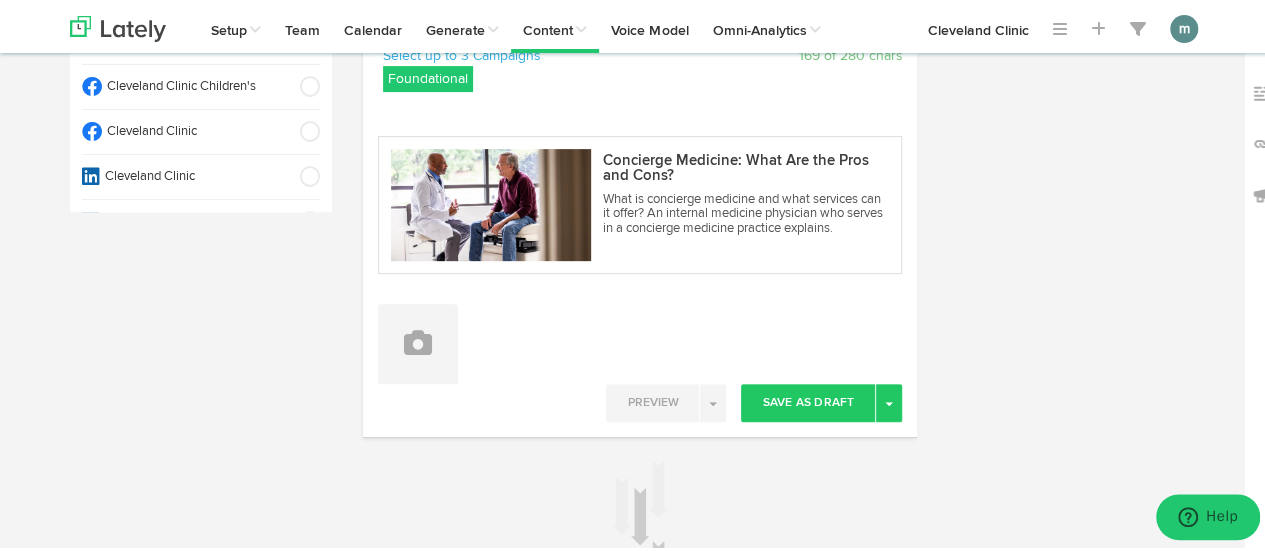 scroll, scrollTop: 400, scrollLeft: 0, axis: vertical 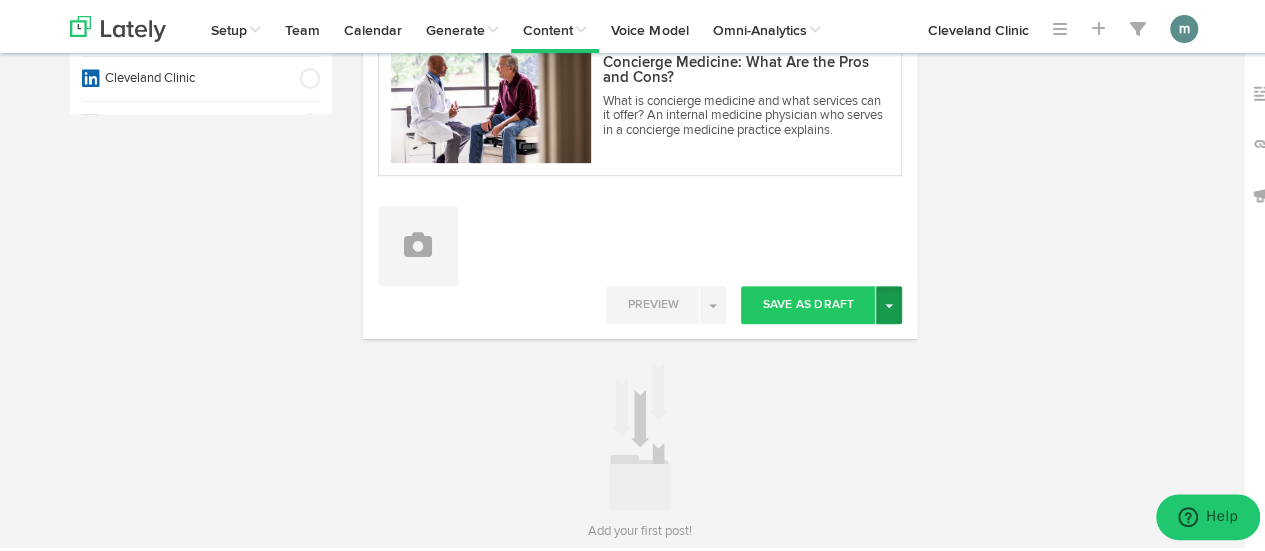 type on "What is concierge medicine and what services can it offer?
An internal medicine physician who serves in a concierge medicine practice explains. https://cle.clinic/450JaJ7" 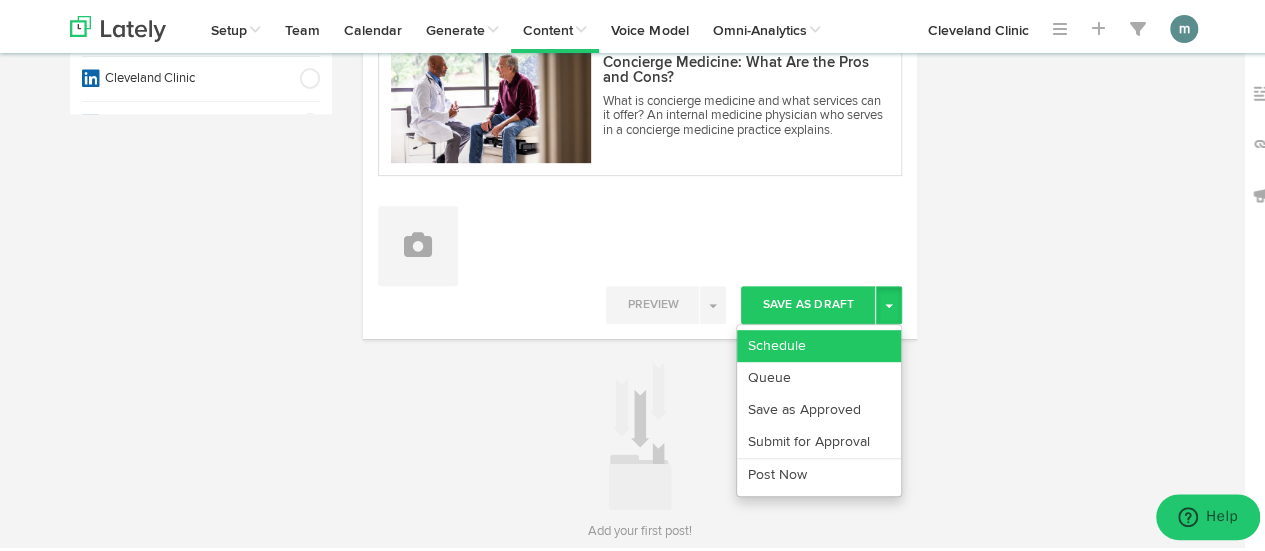 click on "Schedule" at bounding box center [819, 343] 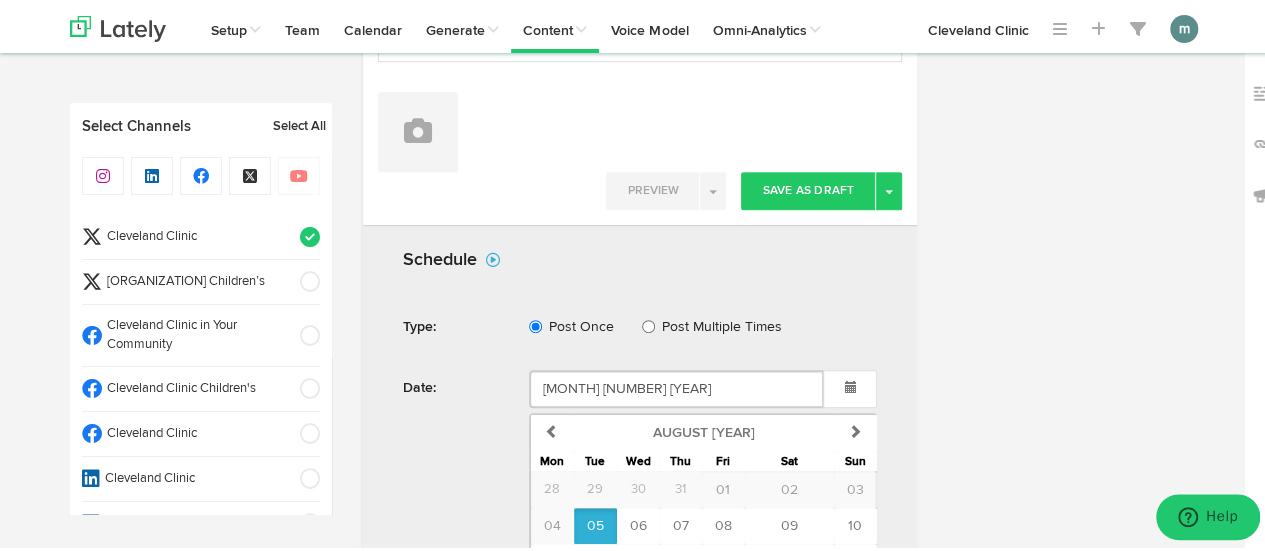 scroll, scrollTop: 700, scrollLeft: 0, axis: vertical 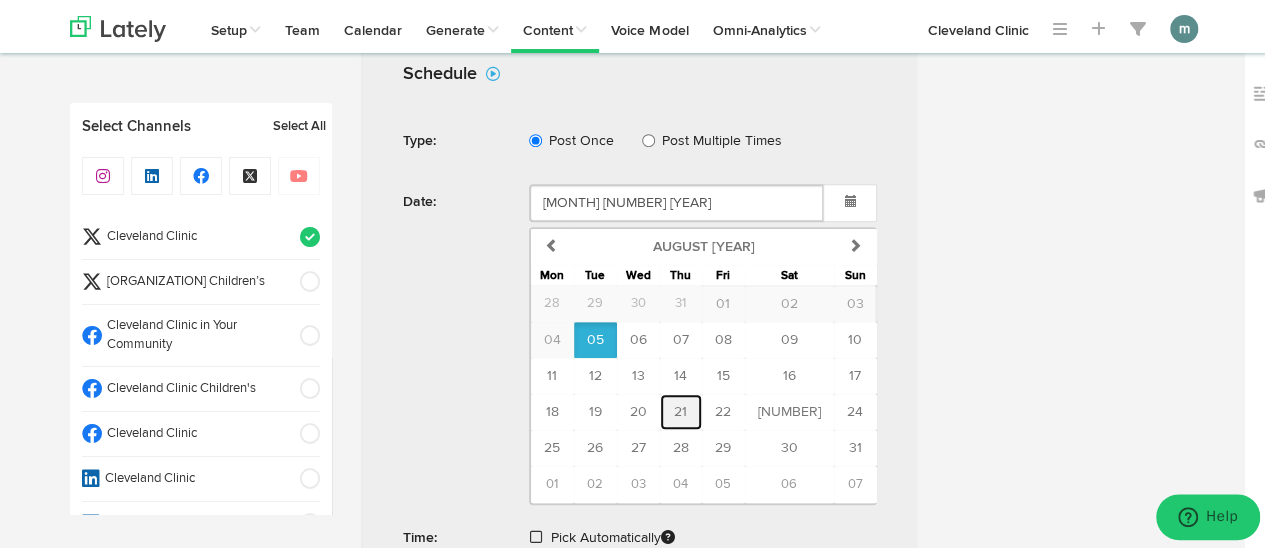 click on "21" at bounding box center (680, 409) 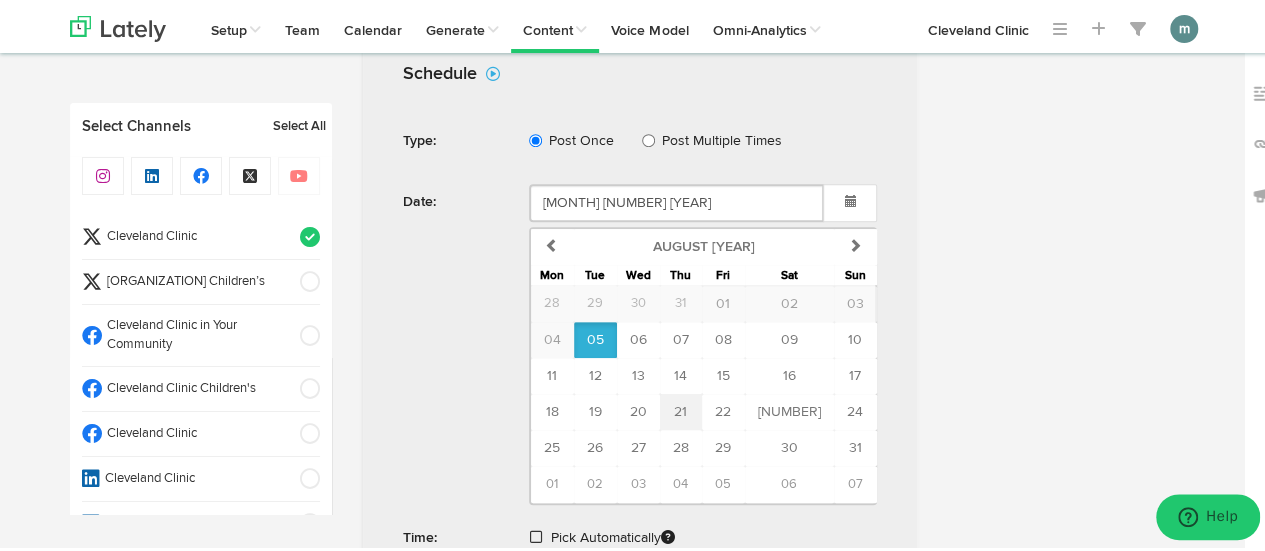 type on "August 21 2025" 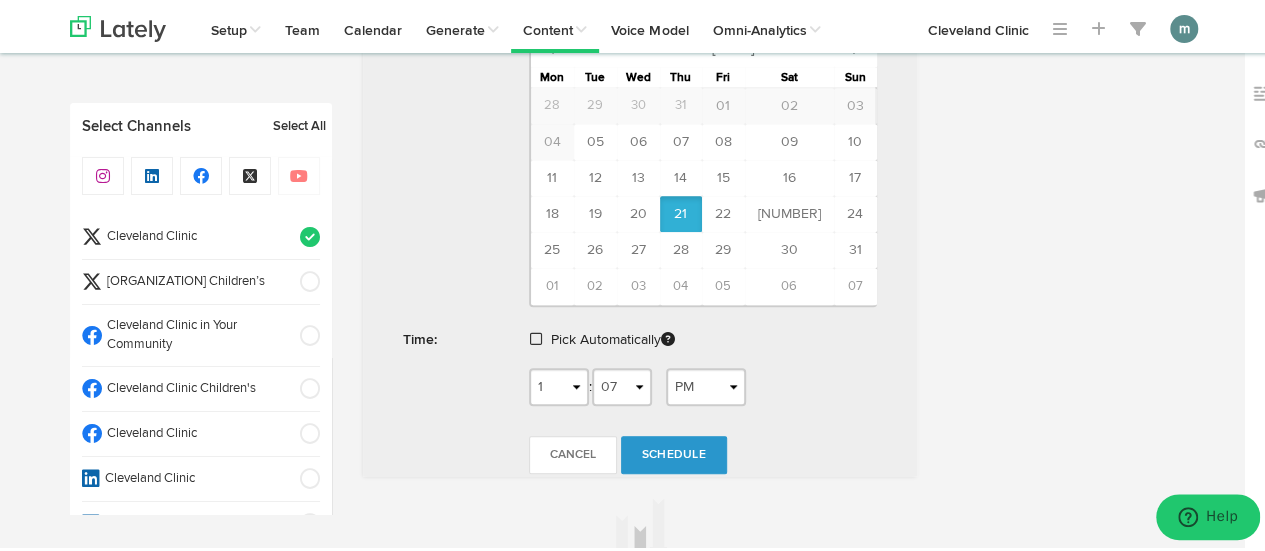 scroll, scrollTop: 900, scrollLeft: 0, axis: vertical 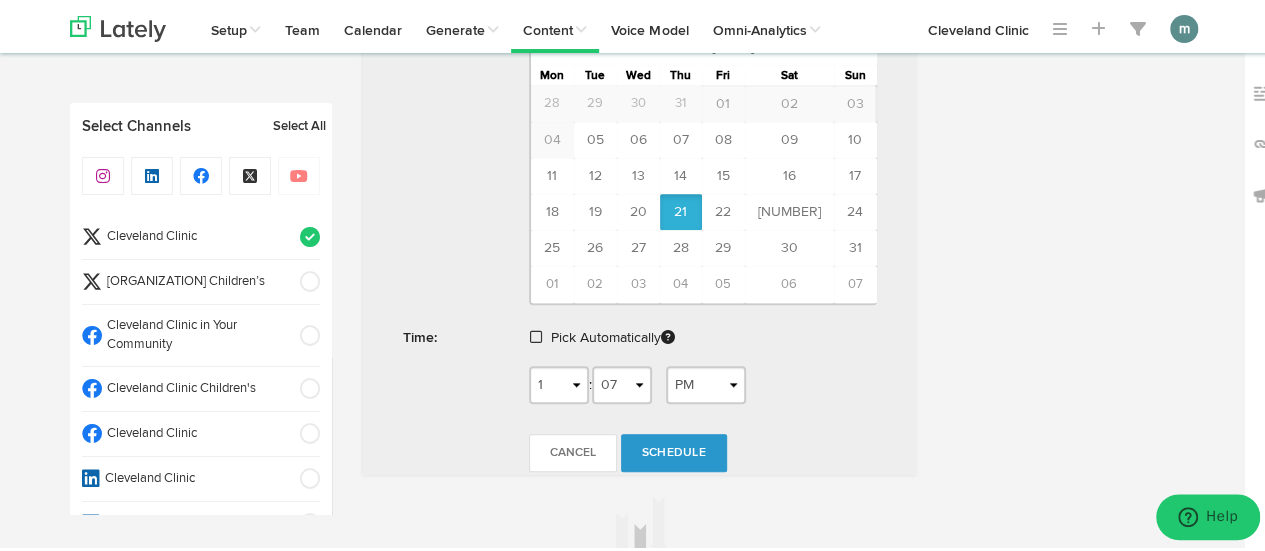 click at bounding box center [536, 334] 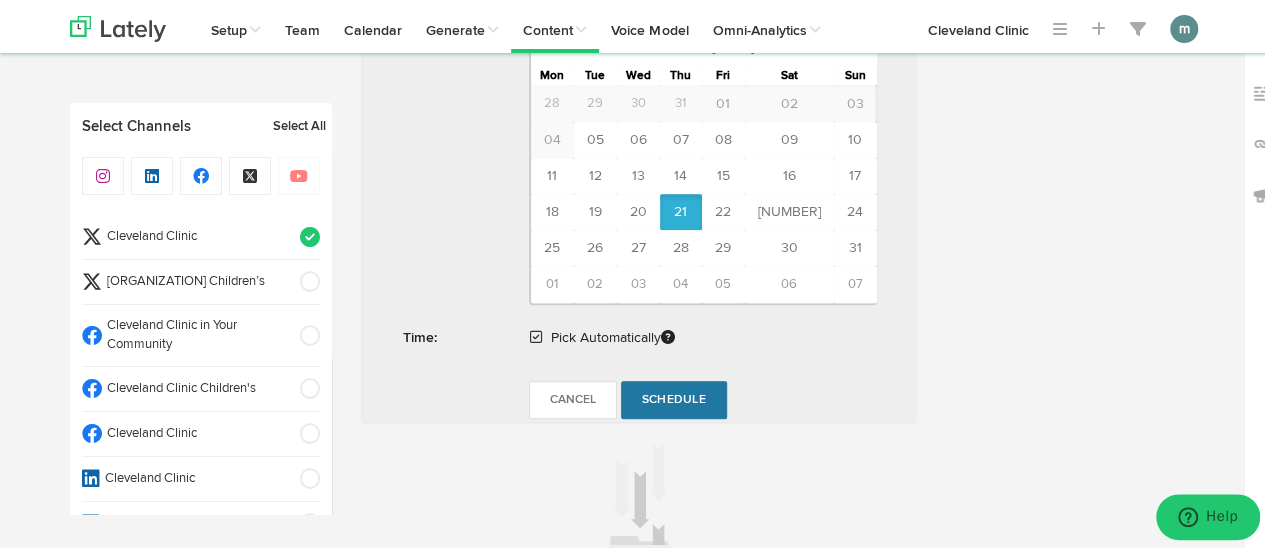 click on "Schedule" at bounding box center (674, 397) 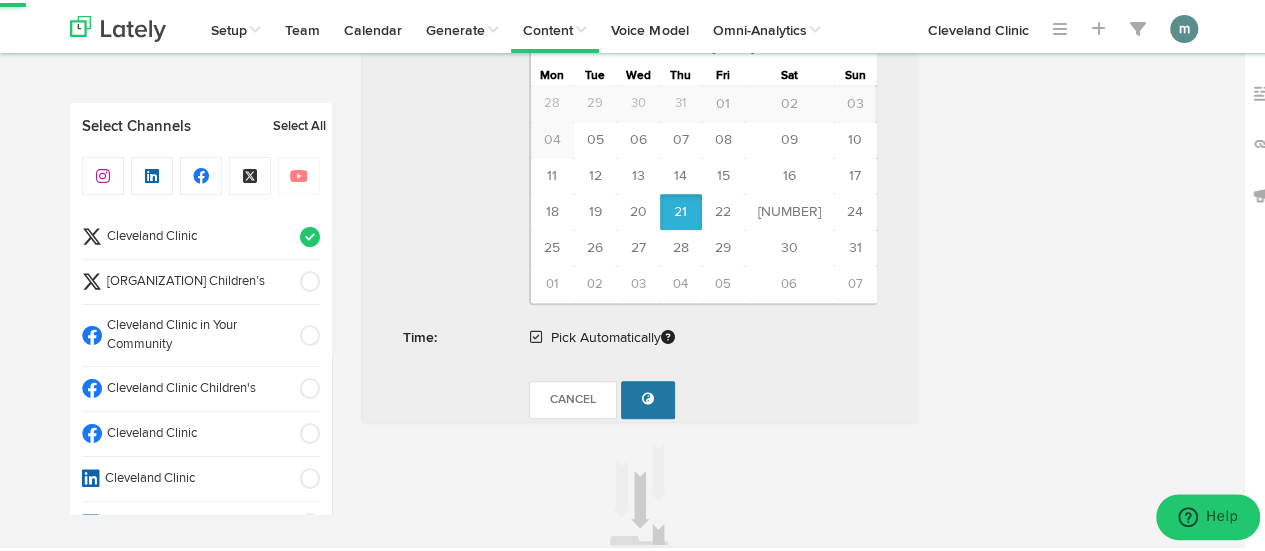 radio on "true" 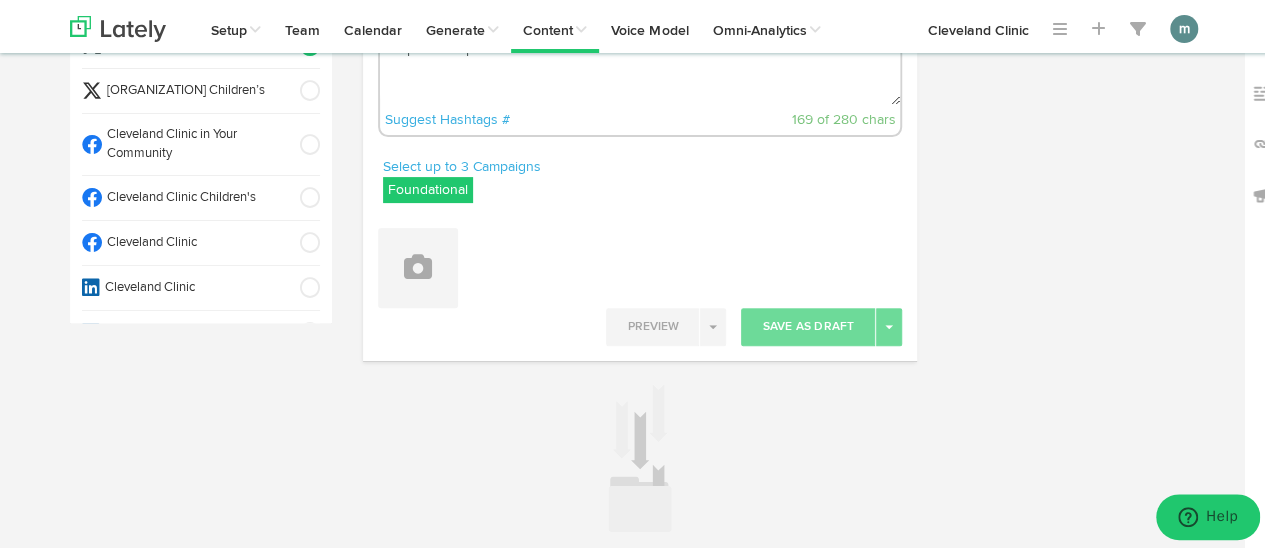 scroll, scrollTop: 95, scrollLeft: 0, axis: vertical 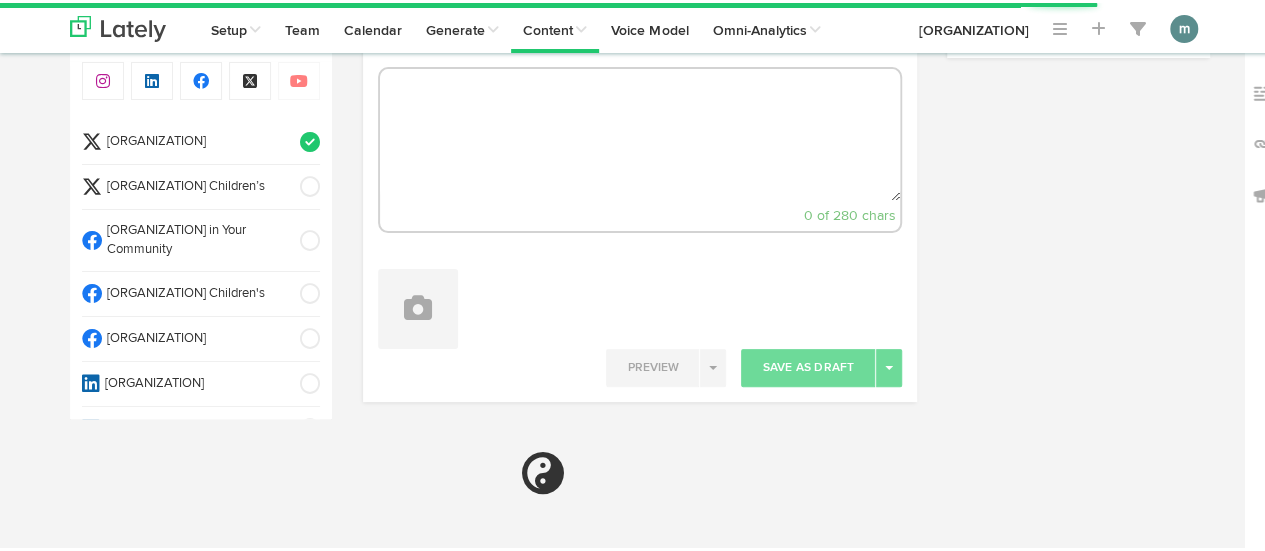 select on "07" 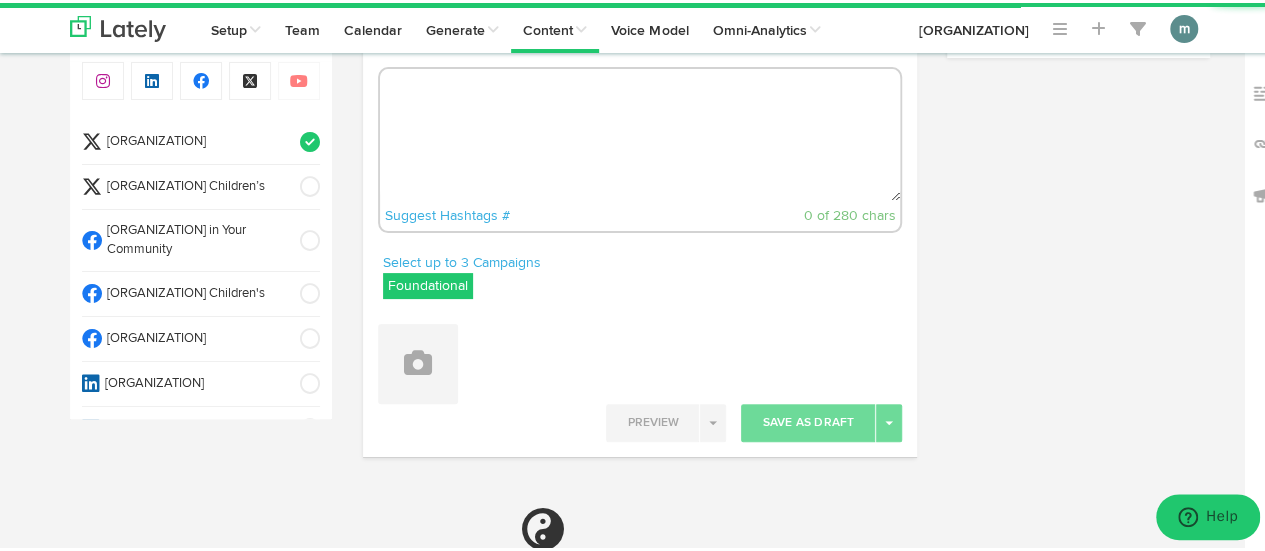 click at bounding box center [640, 132] 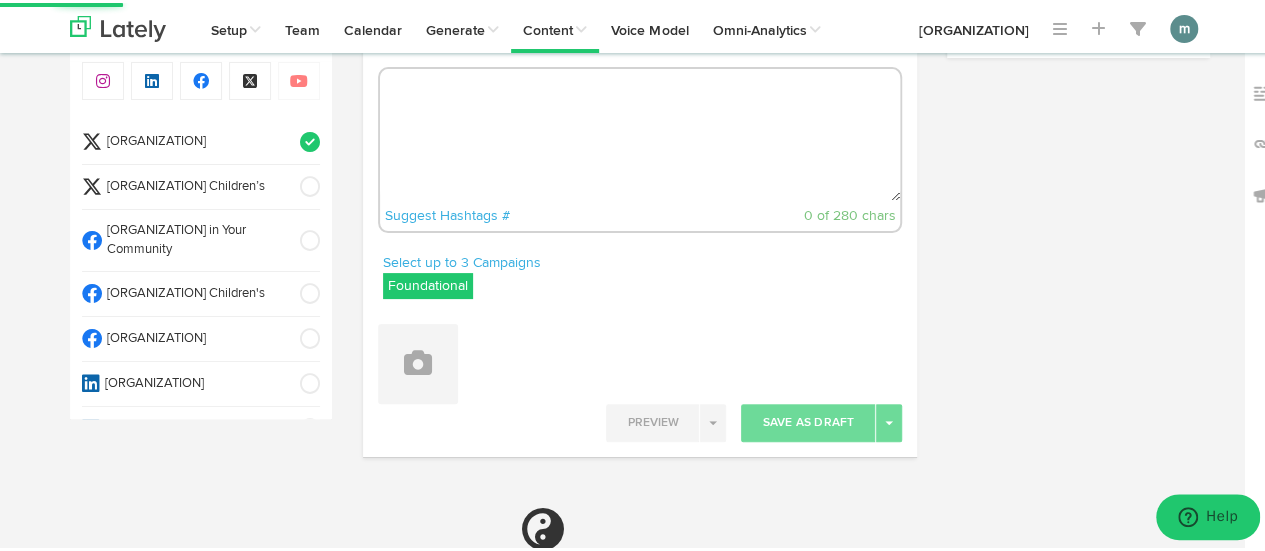 paste on "There may be a time when you need to eat soft foods that are easy to digest. In that case, your healthcare provider may suggest following a soft food diet. https://cle.clinic/46YXJyr" 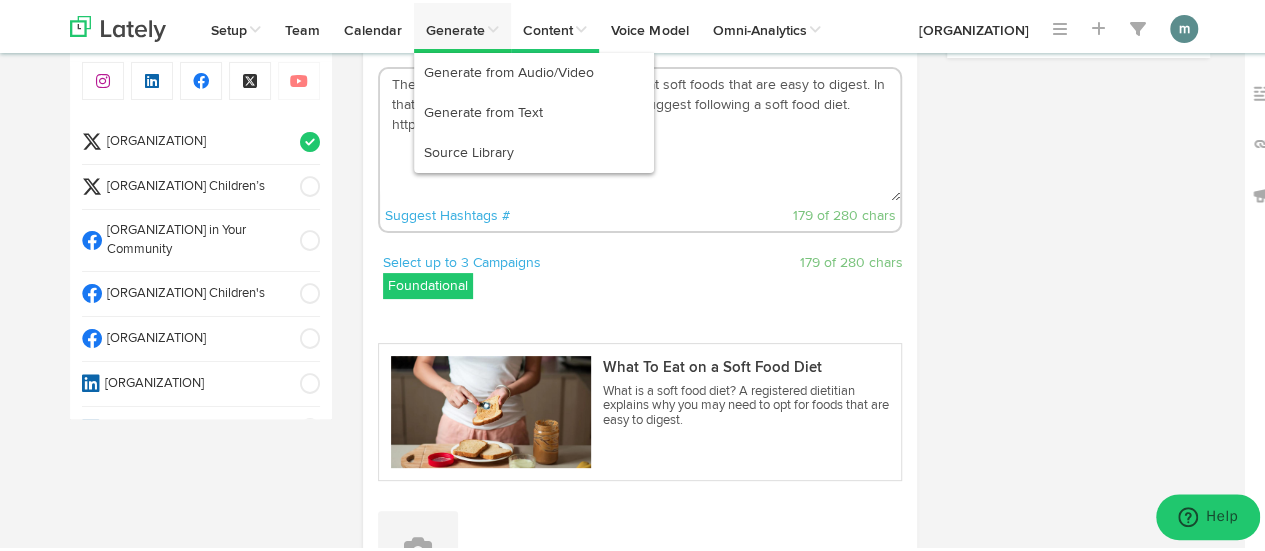 type on "There may be a time when you need to eat soft foods that are easy to digest. In that case, your healthcare provider may suggest following a soft food diet. https://cle.clinic/46YXJyr" 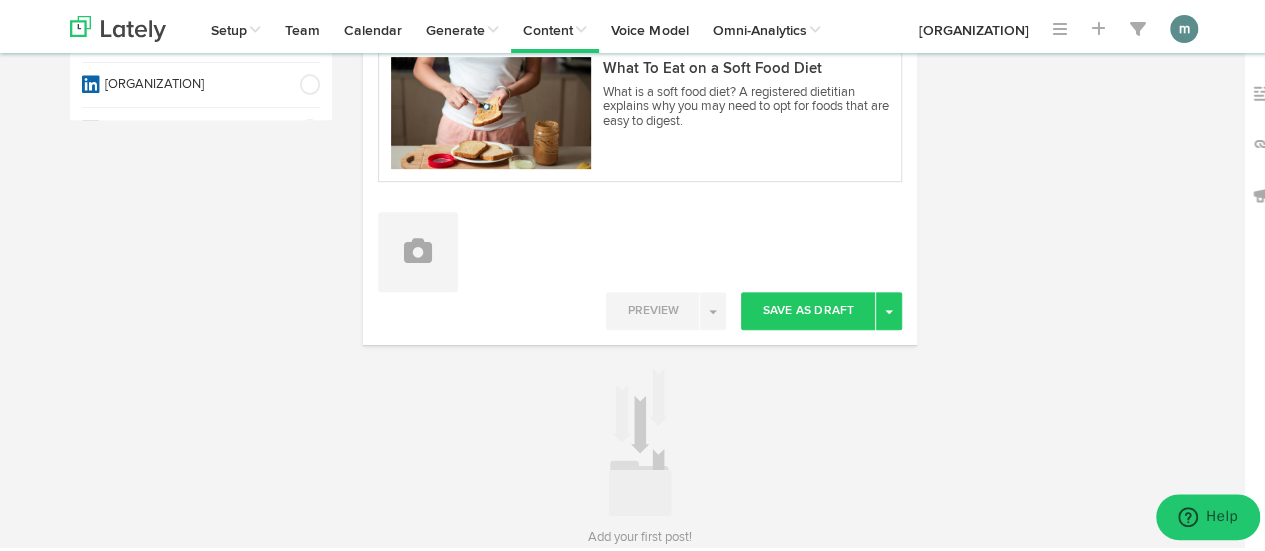 scroll, scrollTop: 395, scrollLeft: 0, axis: vertical 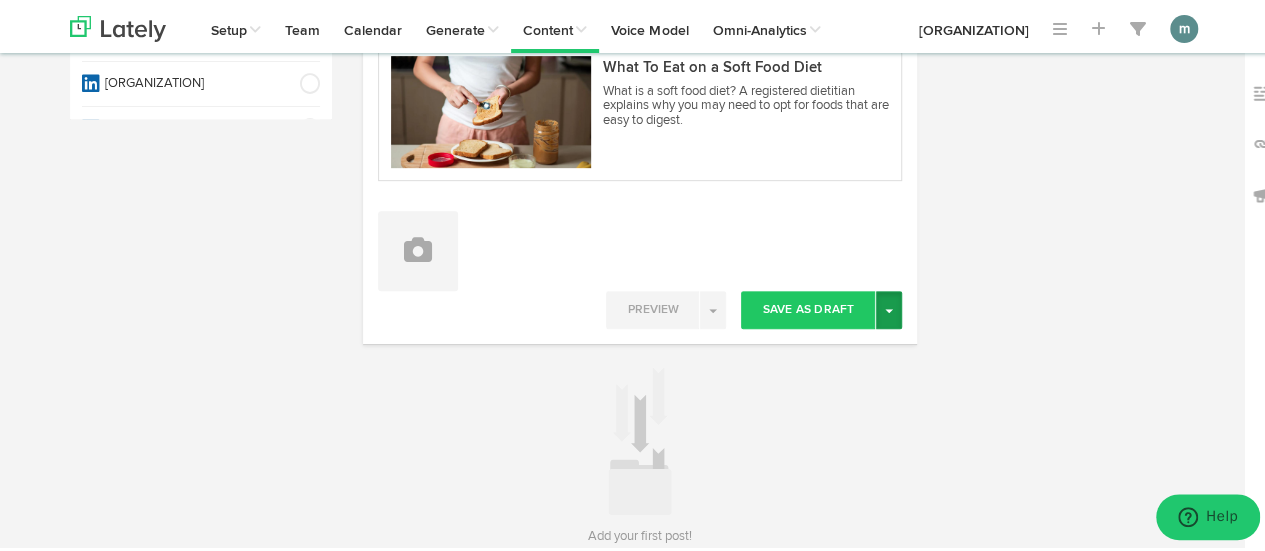 click on "Toggle Dropdown" at bounding box center (889, 307) 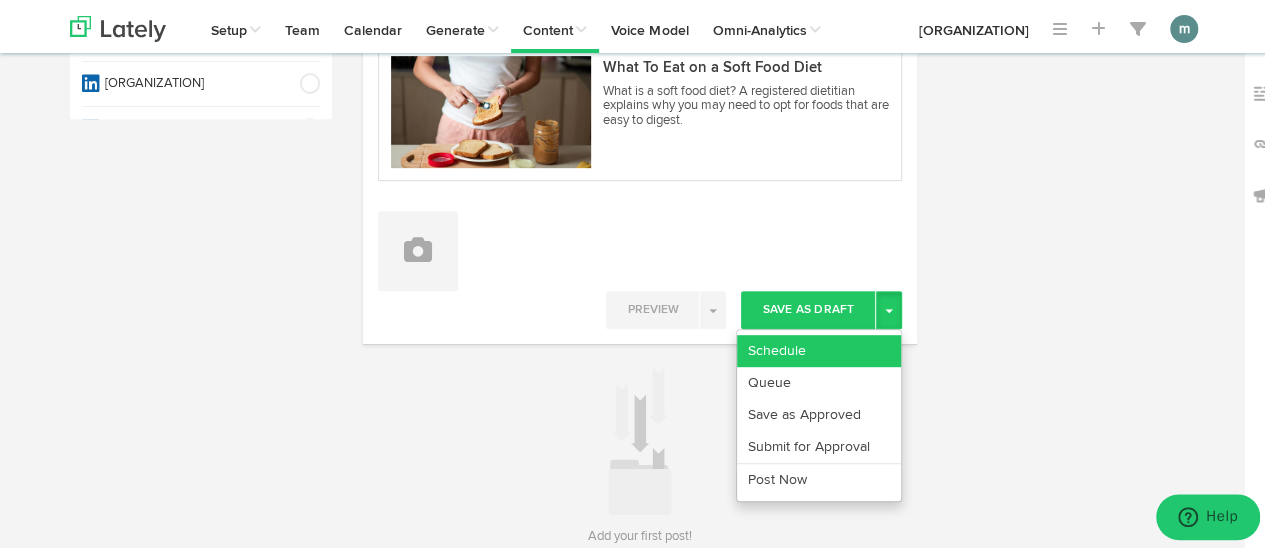 click on "Schedule" at bounding box center [819, 348] 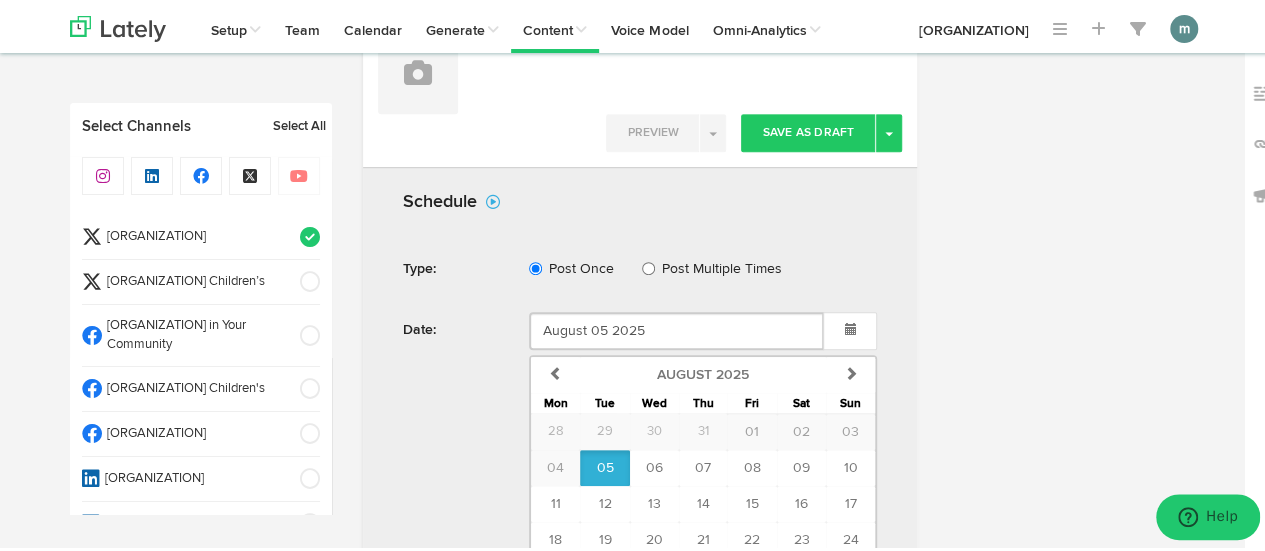 scroll, scrollTop: 695, scrollLeft: 0, axis: vertical 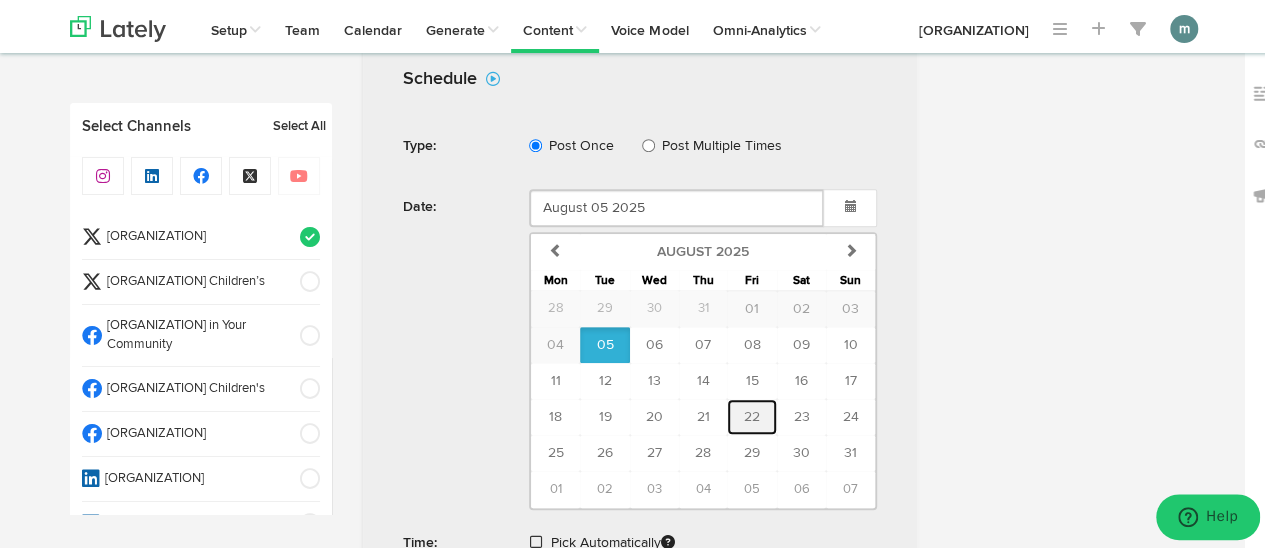 click on "22" at bounding box center [752, 414] 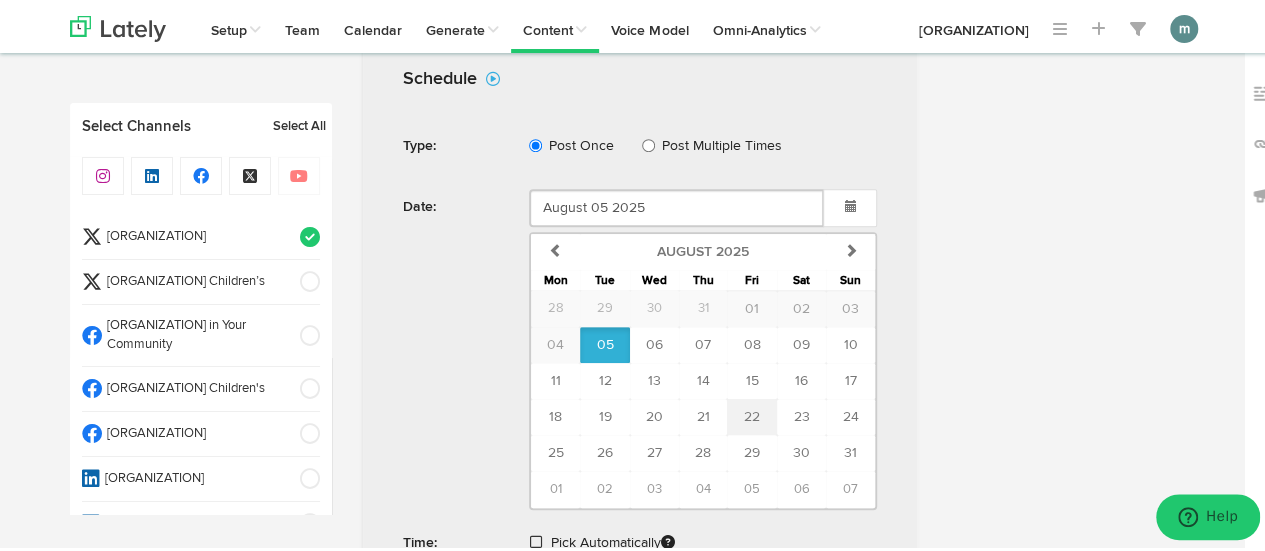 type on "August 22 2025" 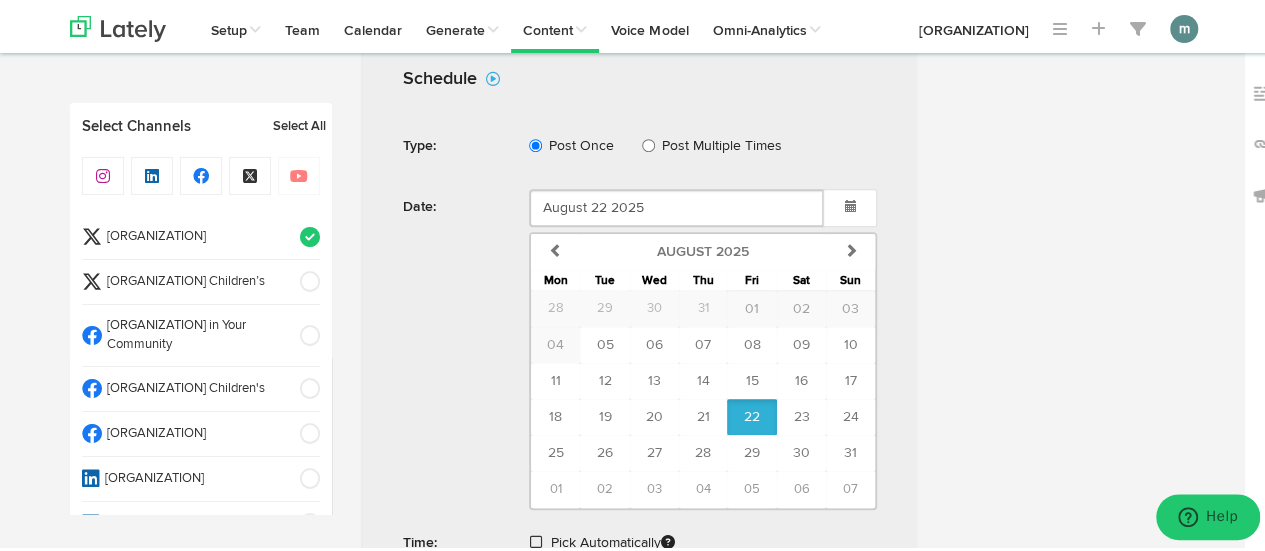 click at bounding box center [536, 539] 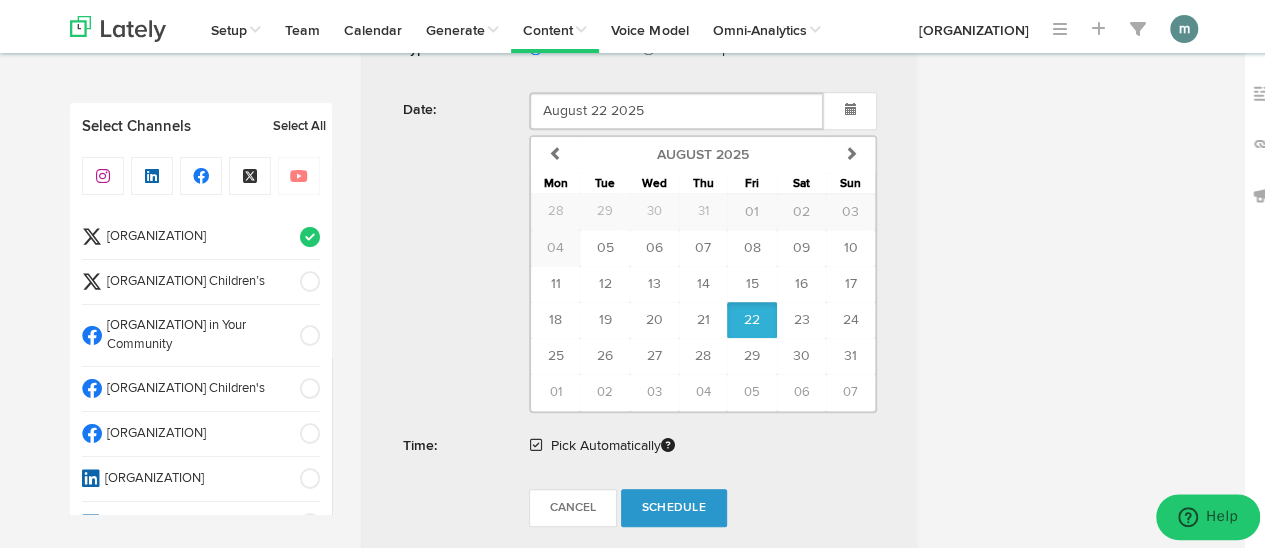 scroll, scrollTop: 795, scrollLeft: 0, axis: vertical 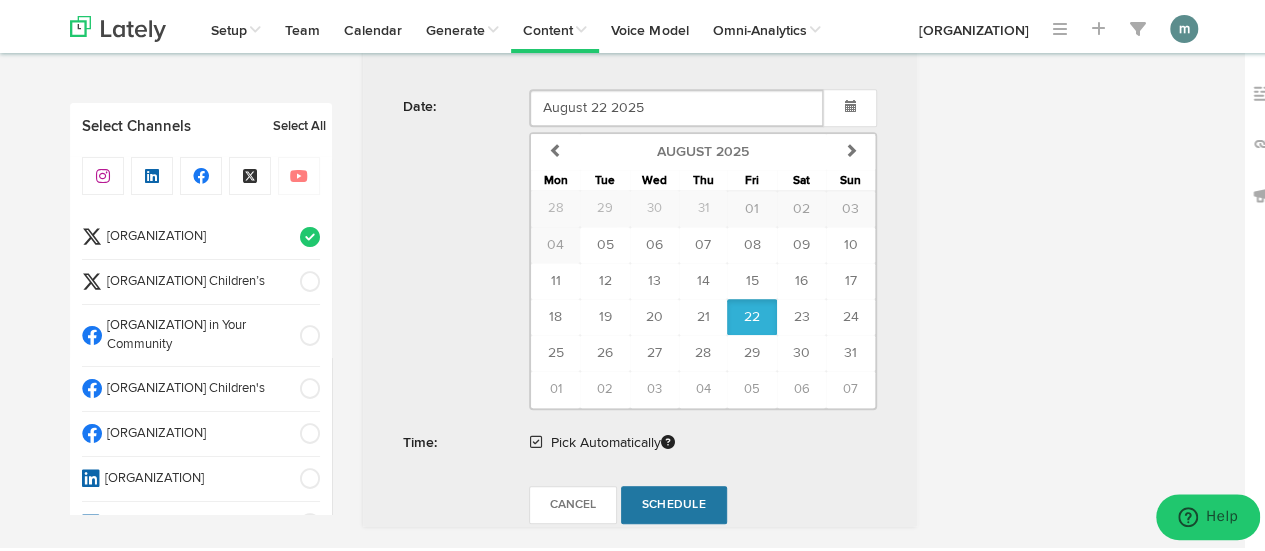 click on "Schedule" at bounding box center [674, 502] 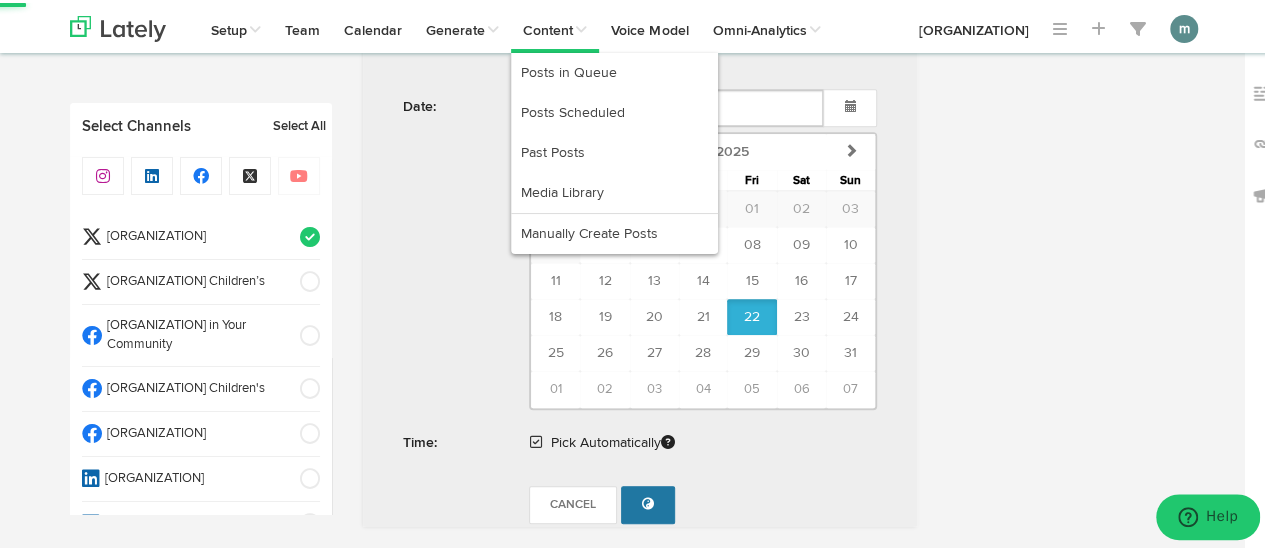 radio on "true" 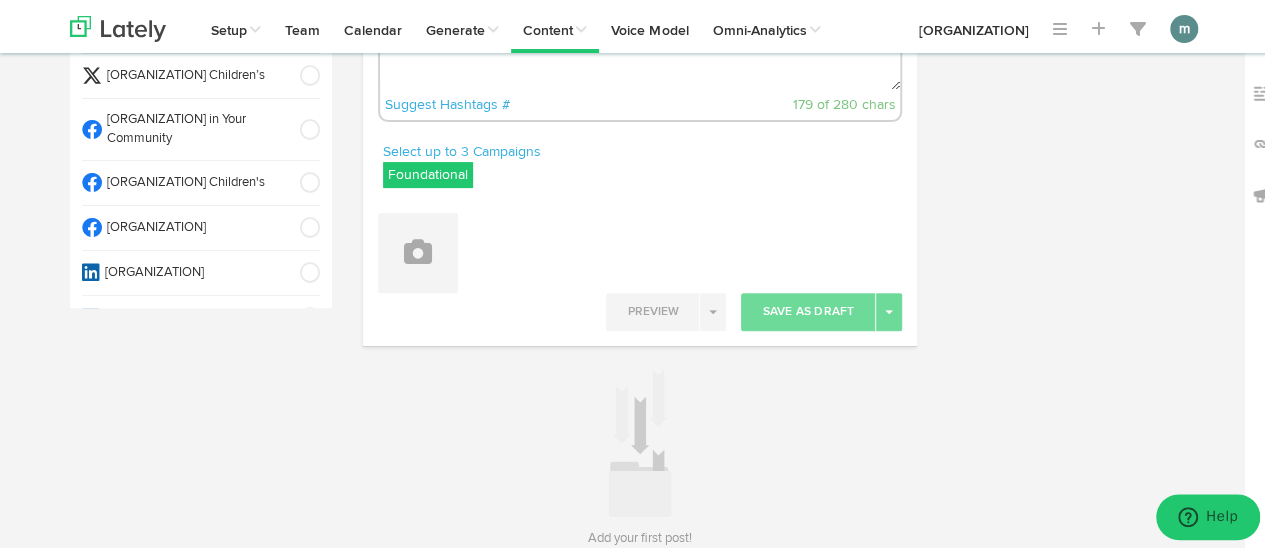 scroll, scrollTop: 95, scrollLeft: 0, axis: vertical 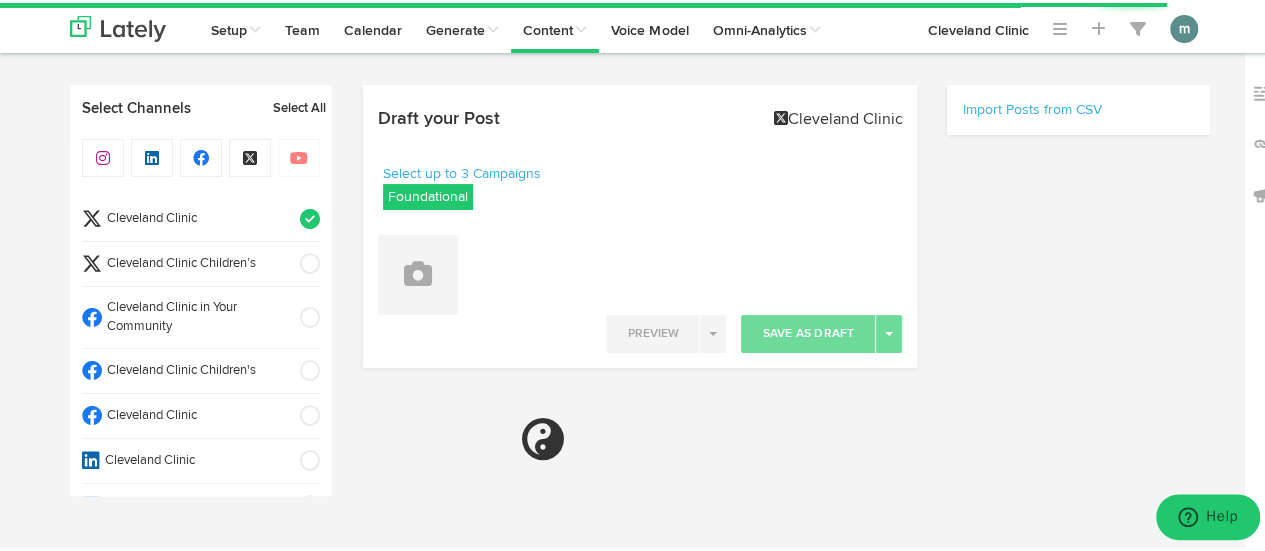 select on "09" 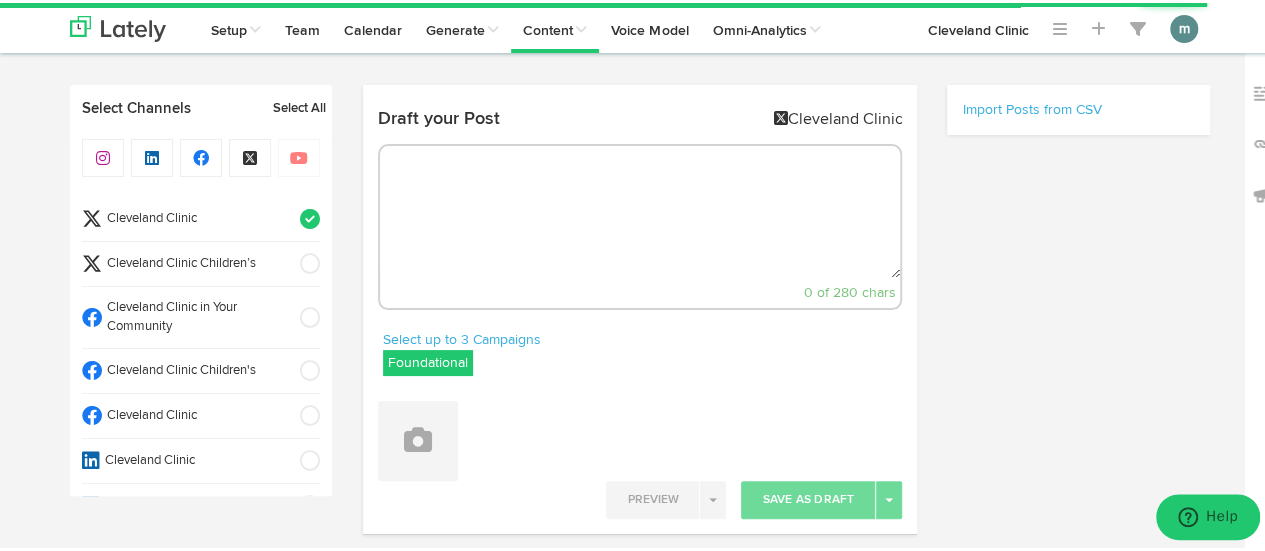 scroll, scrollTop: 0, scrollLeft: 0, axis: both 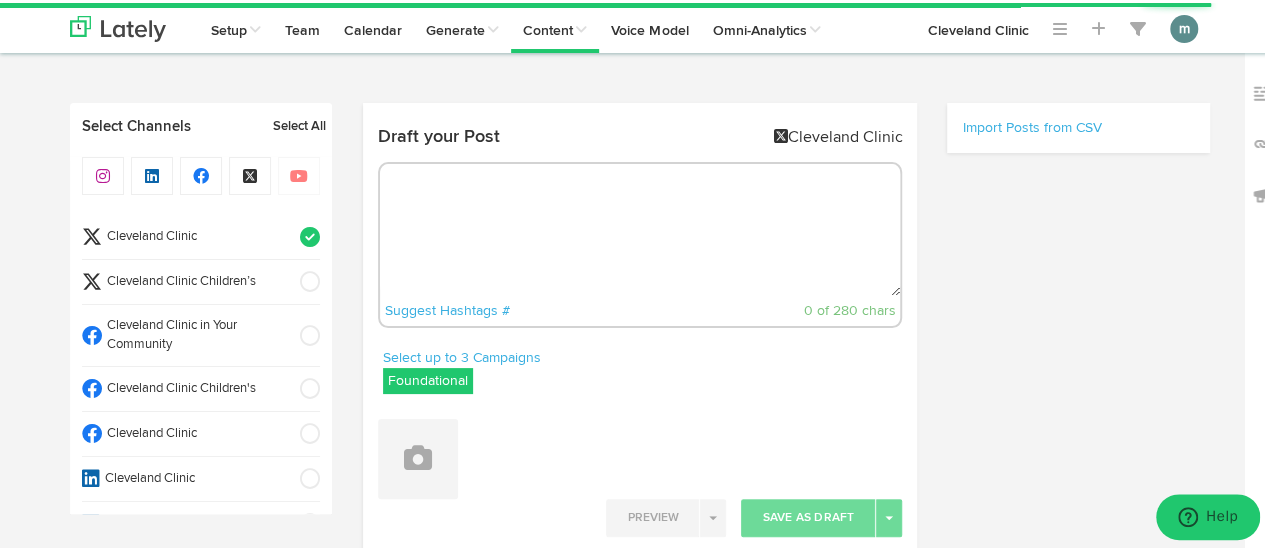 click at bounding box center [640, 227] 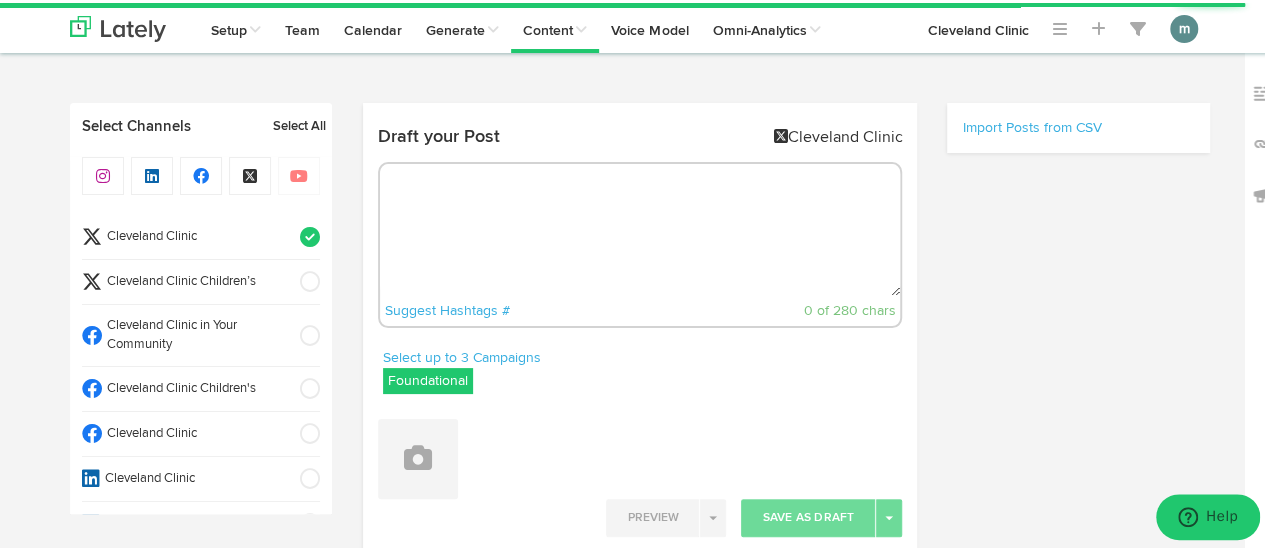 paste on "Oatmeal carries a reputation as a bowl of healthy goodness. But is the mighty oat really that super-duper? The answer depends on what kind of oatmeal you’re eating. https://cle.clinic/3J3gR4c" 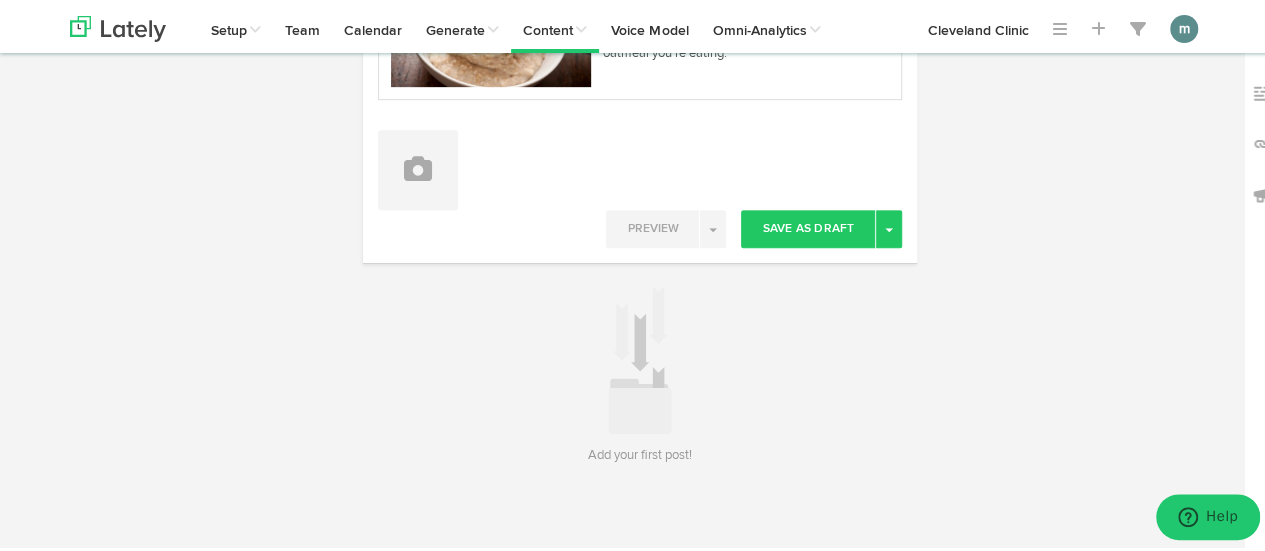 scroll, scrollTop: 482, scrollLeft: 0, axis: vertical 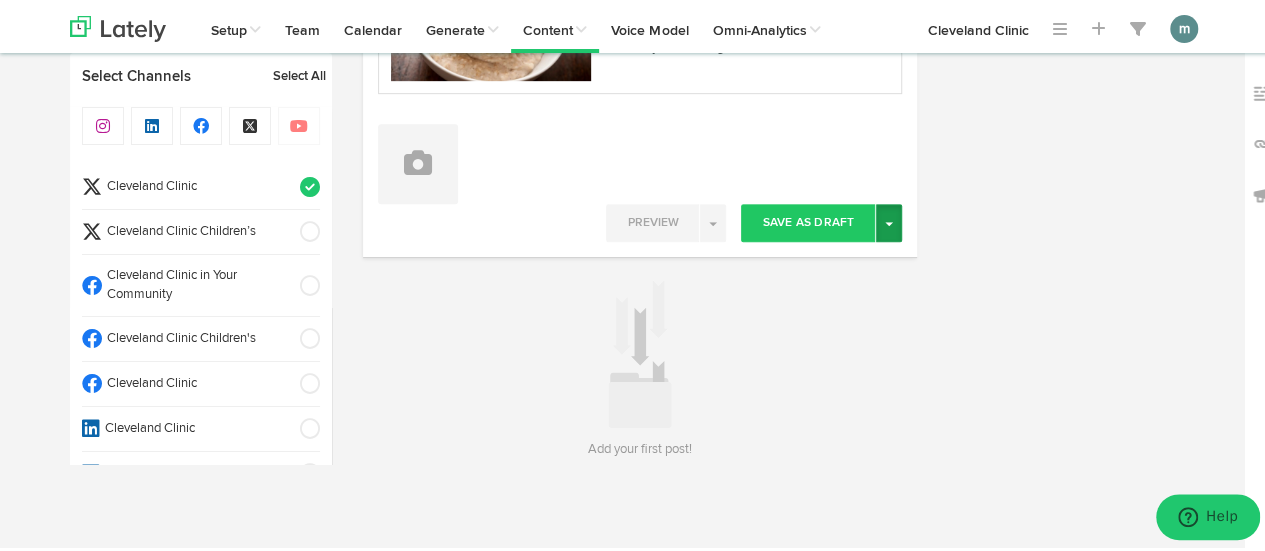 type on "Oatmeal carries a reputation as a bowl of healthy goodness. But is the mighty oat really that super-duper? The answer depends on what kind of oatmeal you’re eating. https://cle.clinic/3J3gR4c" 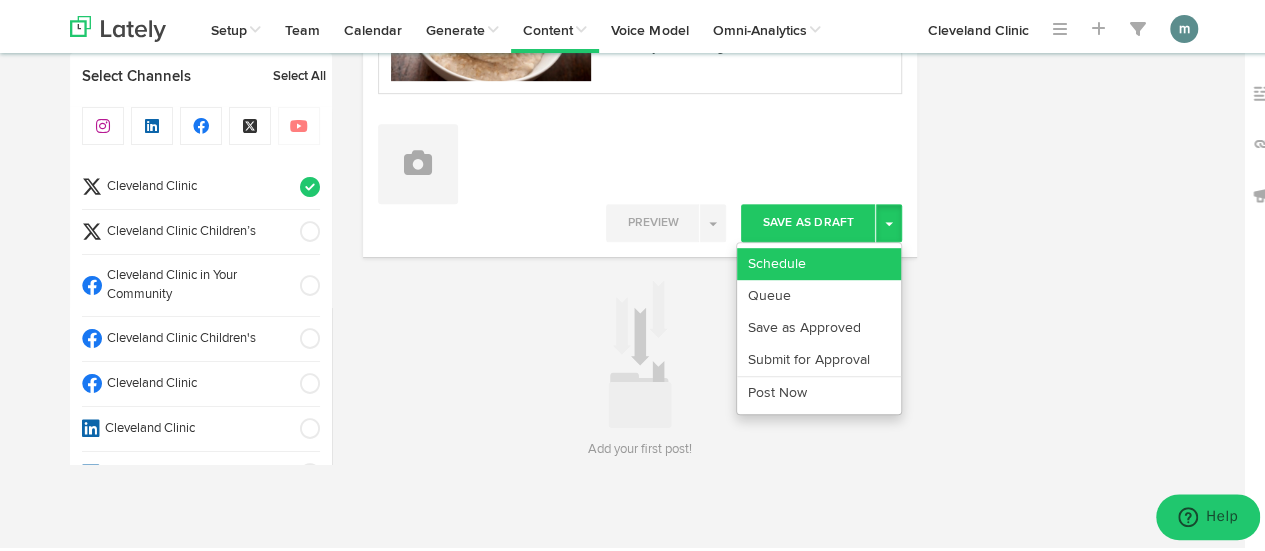 click on "Schedule" at bounding box center [819, 261] 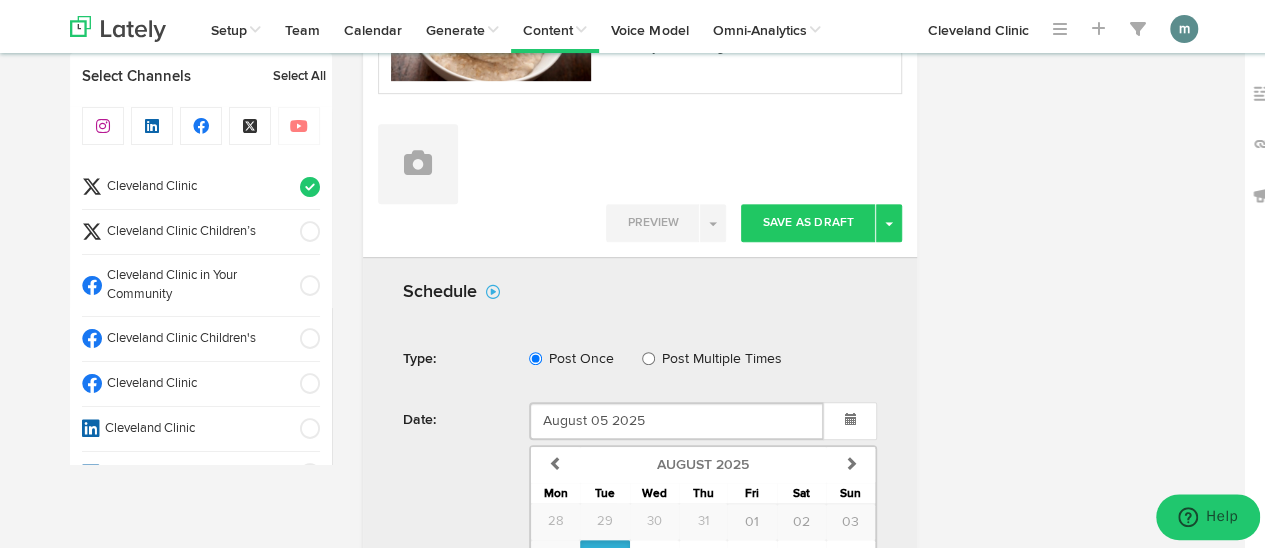 scroll, scrollTop: 782, scrollLeft: 0, axis: vertical 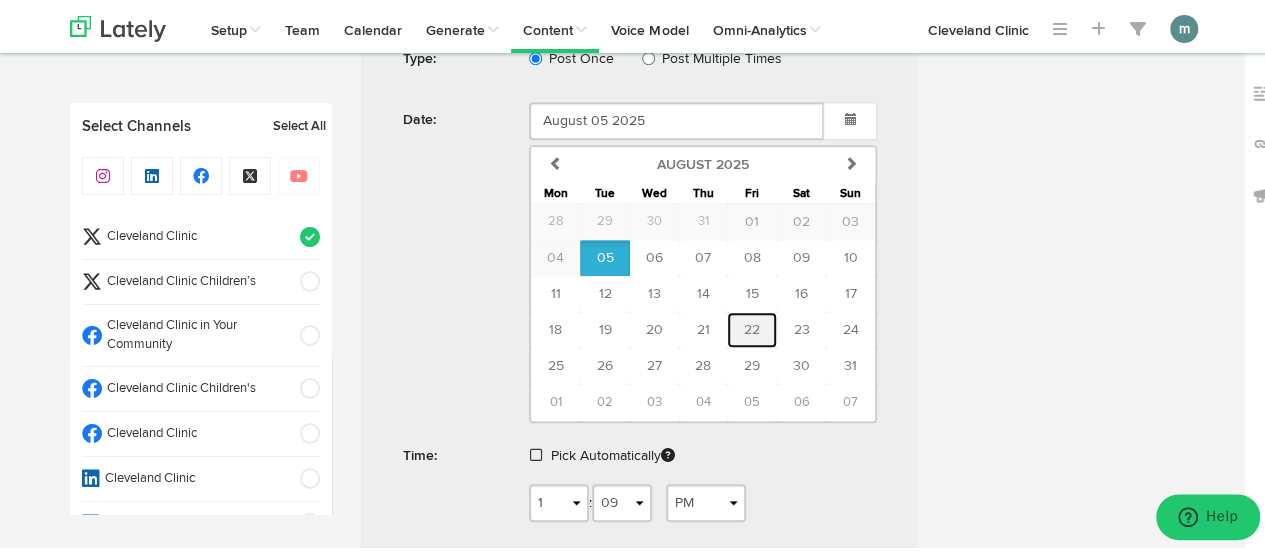 click on "22" at bounding box center [752, 327] 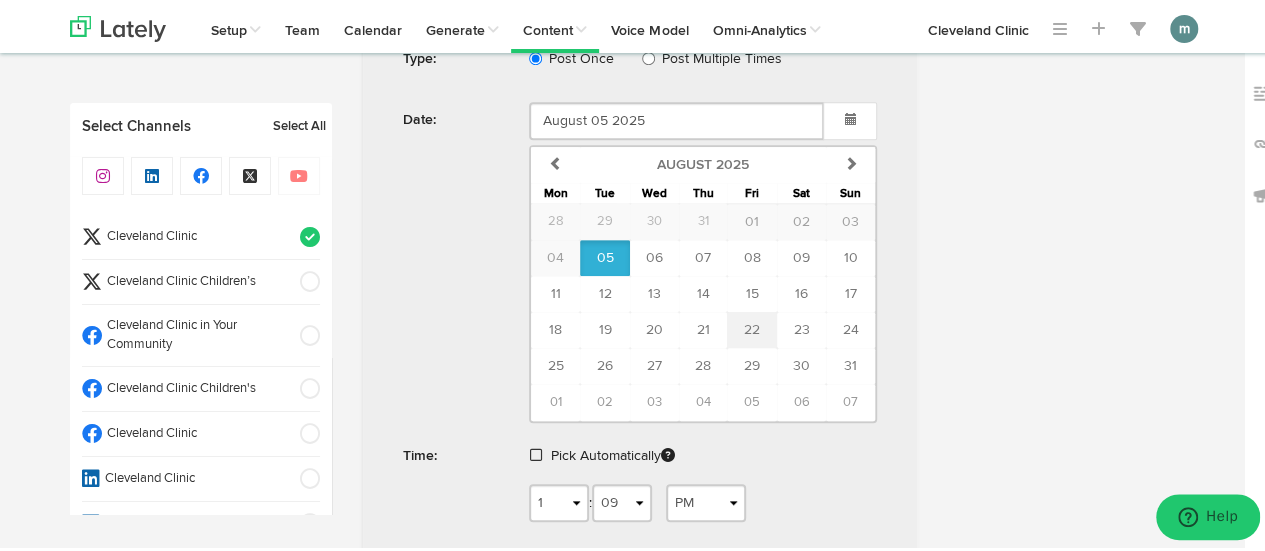 type on "August 22 2025" 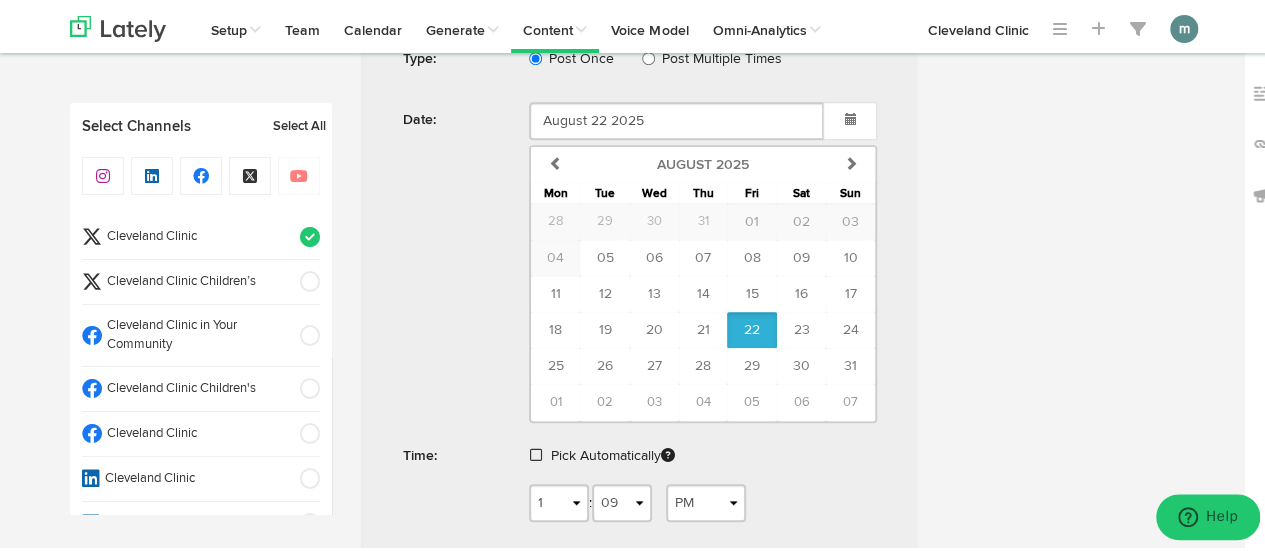 click at bounding box center [536, 452] 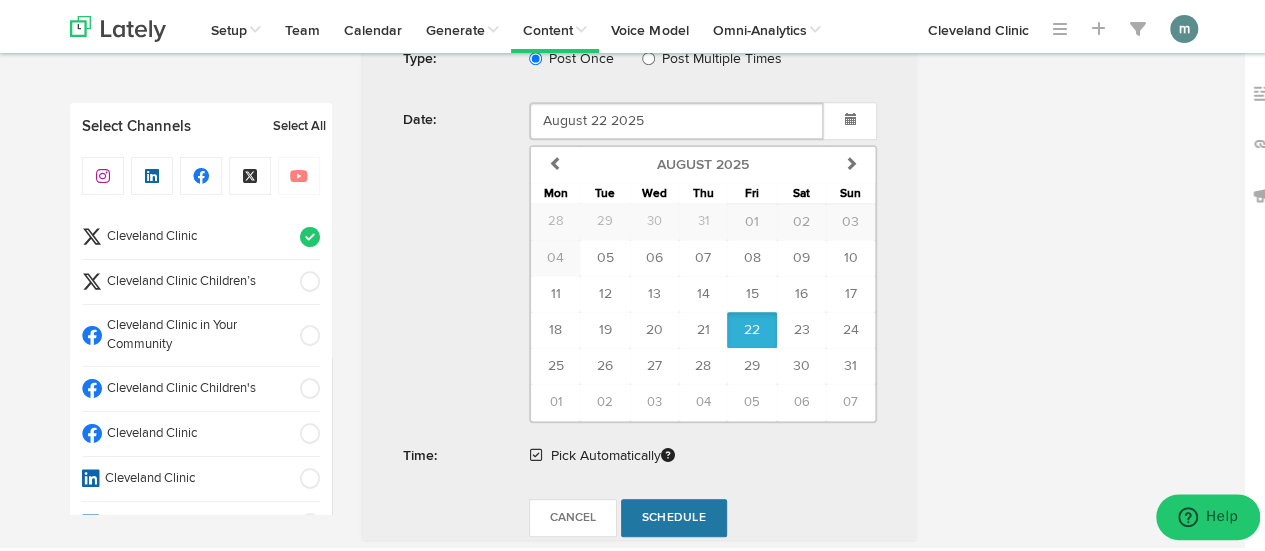 click on "Schedule" at bounding box center [674, 515] 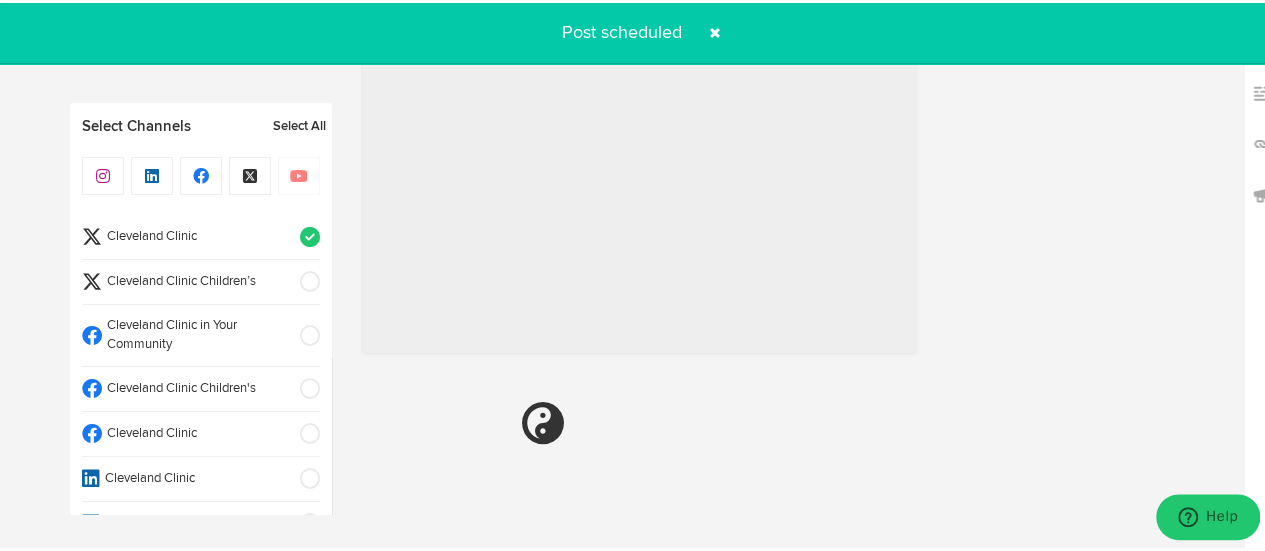 radio on "true" 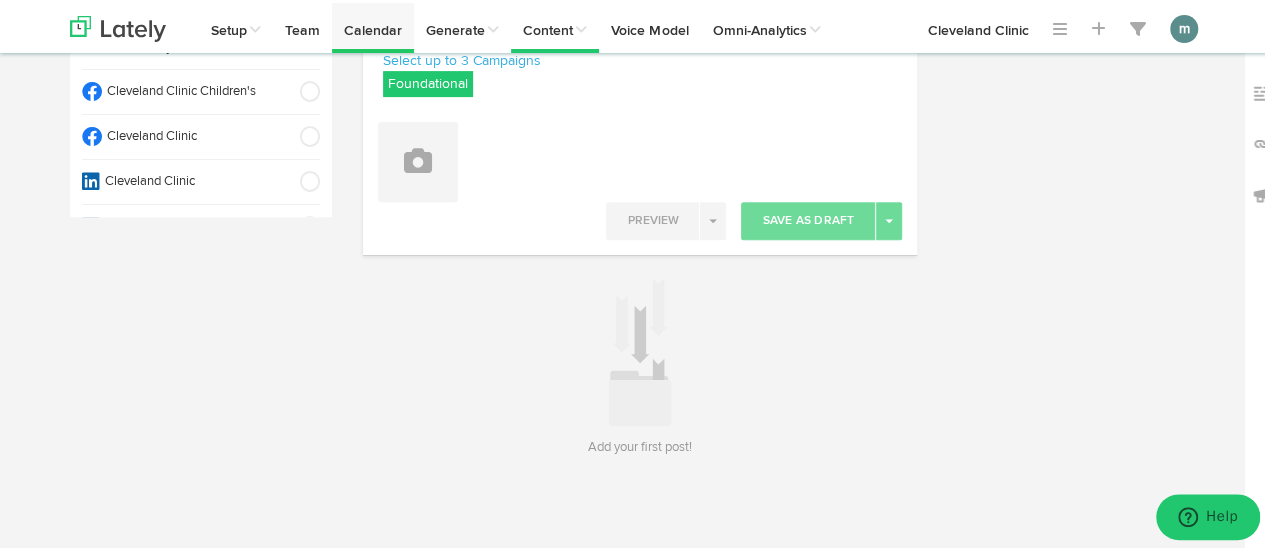 scroll, scrollTop: 295, scrollLeft: 0, axis: vertical 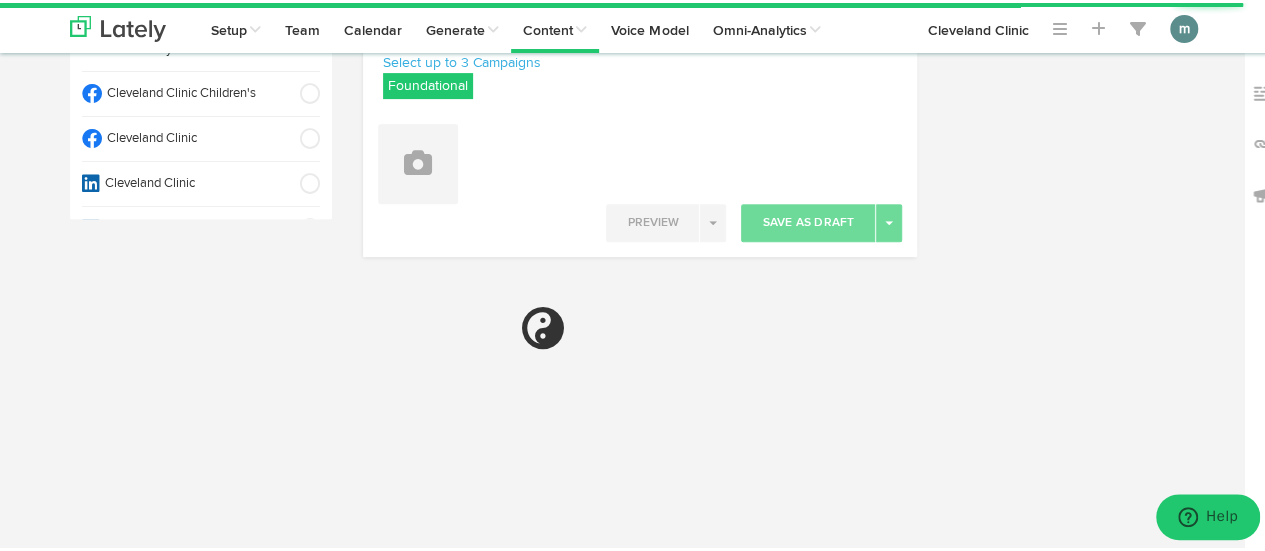 radio on "true" 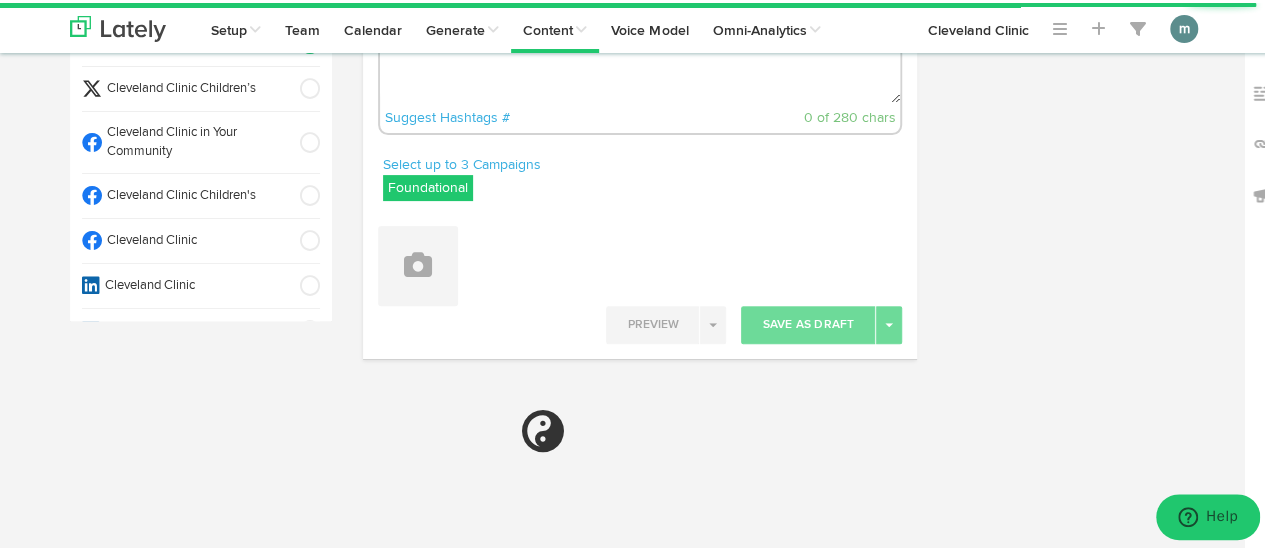 scroll, scrollTop: 0, scrollLeft: 0, axis: both 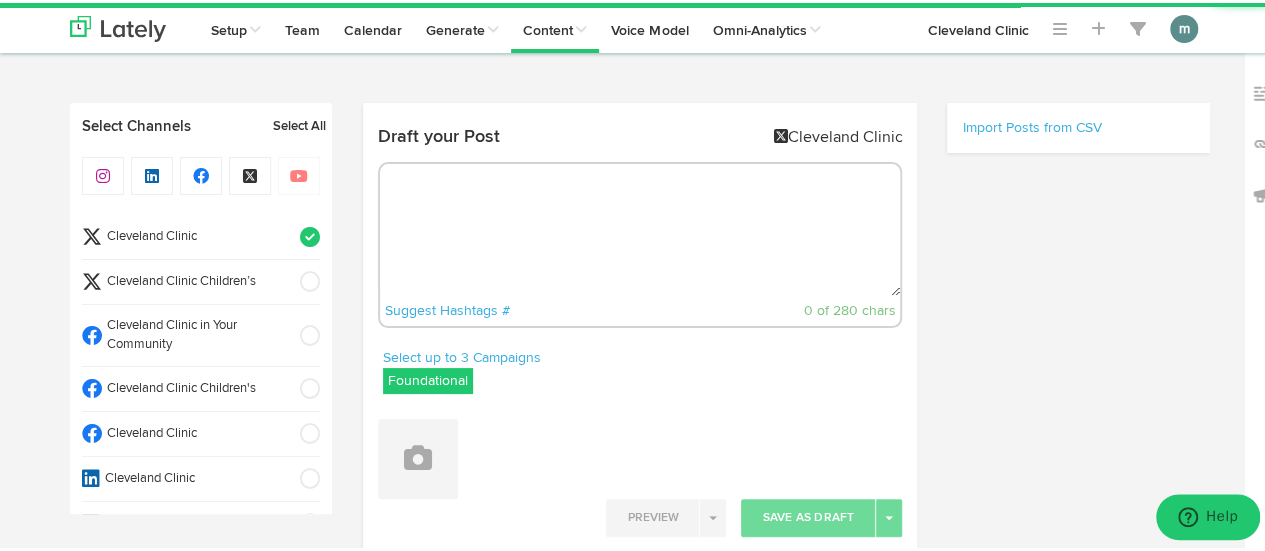 click on "Cleveland Clinic" at bounding box center (194, 431) 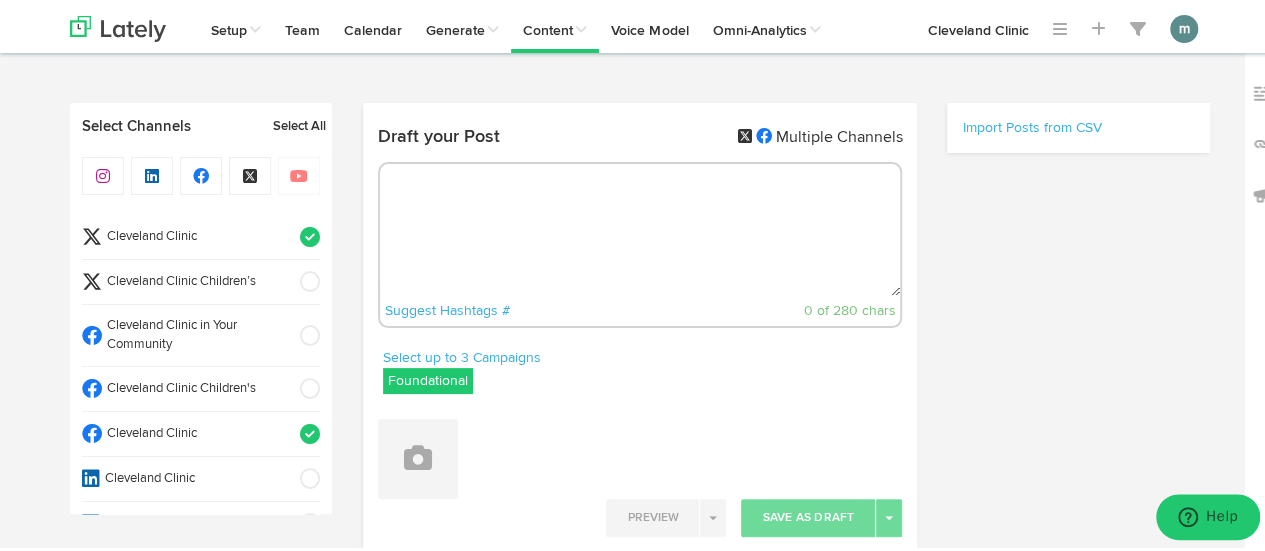 click on "Cleveland Clinic" at bounding box center [194, 234] 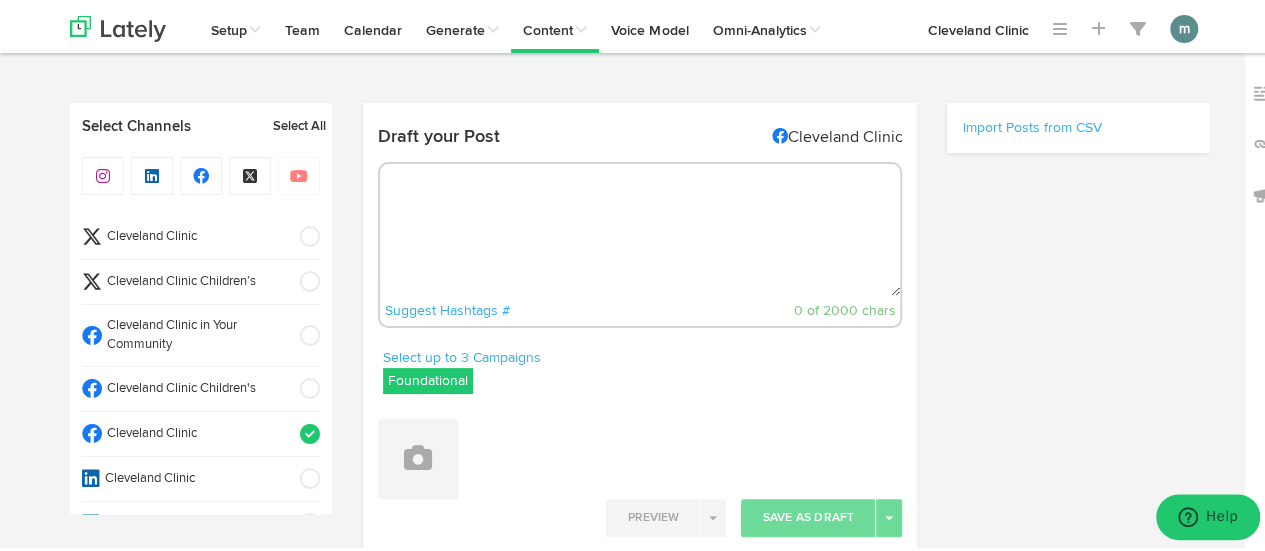 click at bounding box center [640, 227] 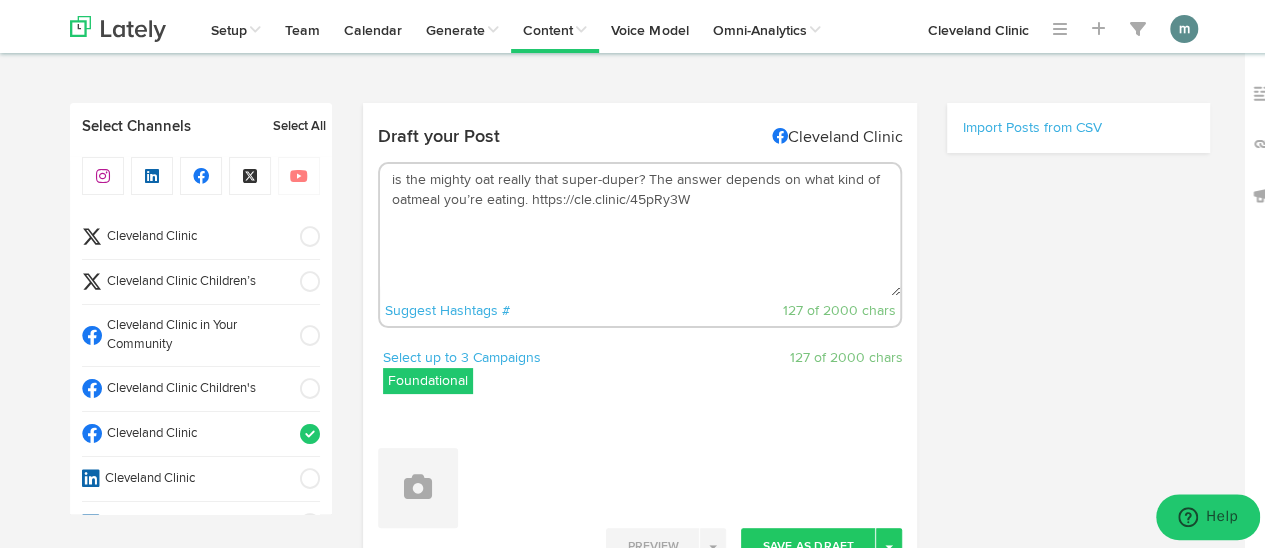 click on "is the mighty oat really that super-duper? The answer depends on what kind of oatmeal you’re eating. https://cle.clinic/45pRy3W" at bounding box center [640, 227] 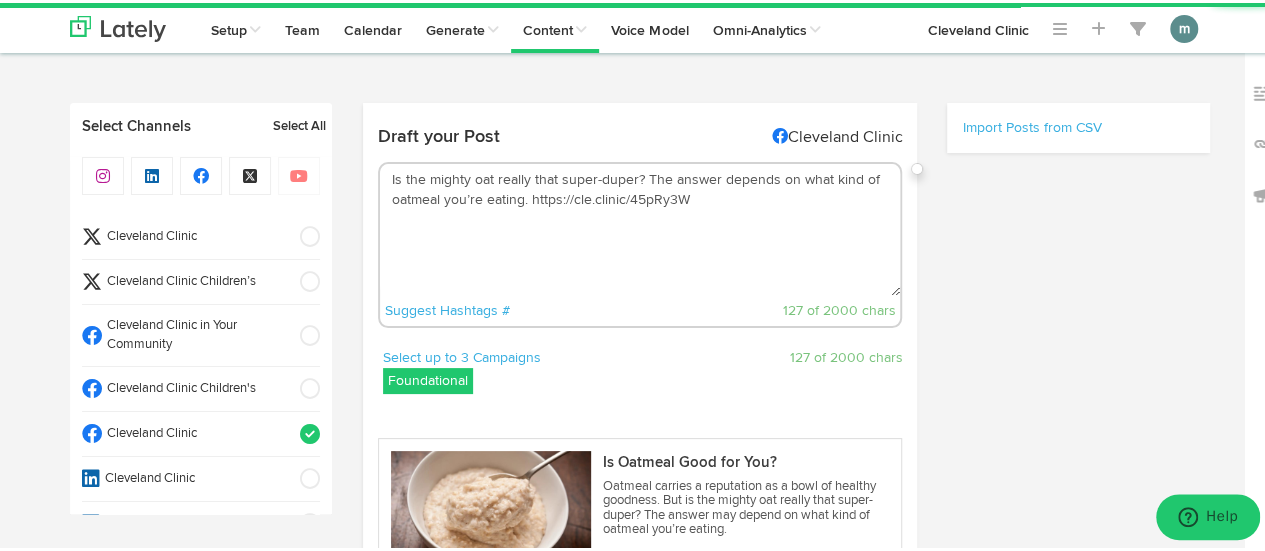 drag, startPoint x: 628, startPoint y: 179, endPoint x: 526, endPoint y: 185, distance: 102.176315 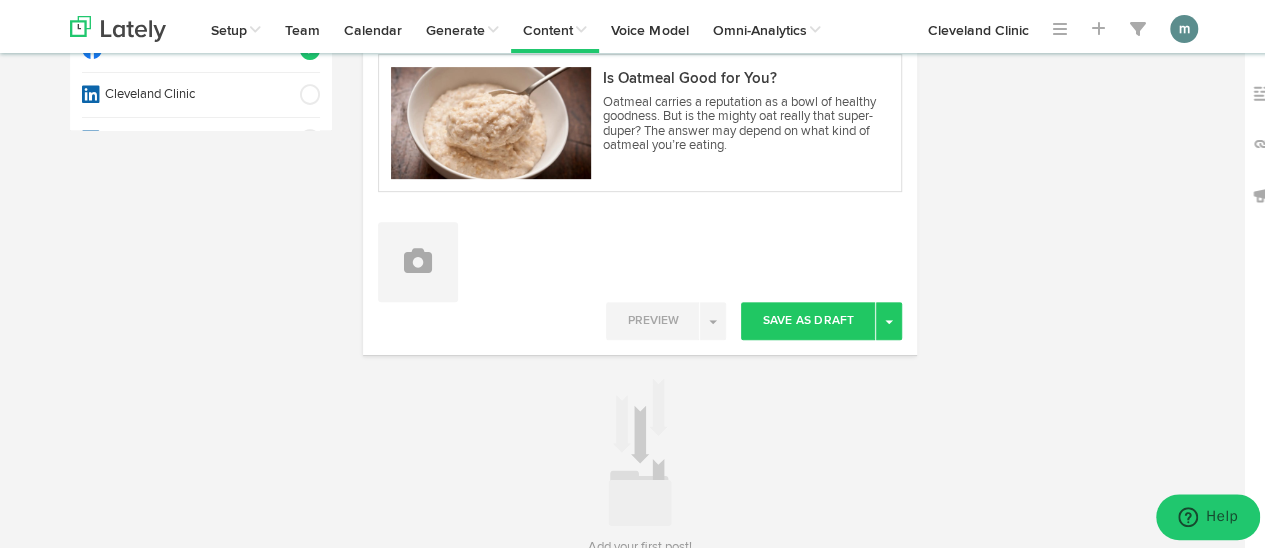 scroll, scrollTop: 400, scrollLeft: 0, axis: vertical 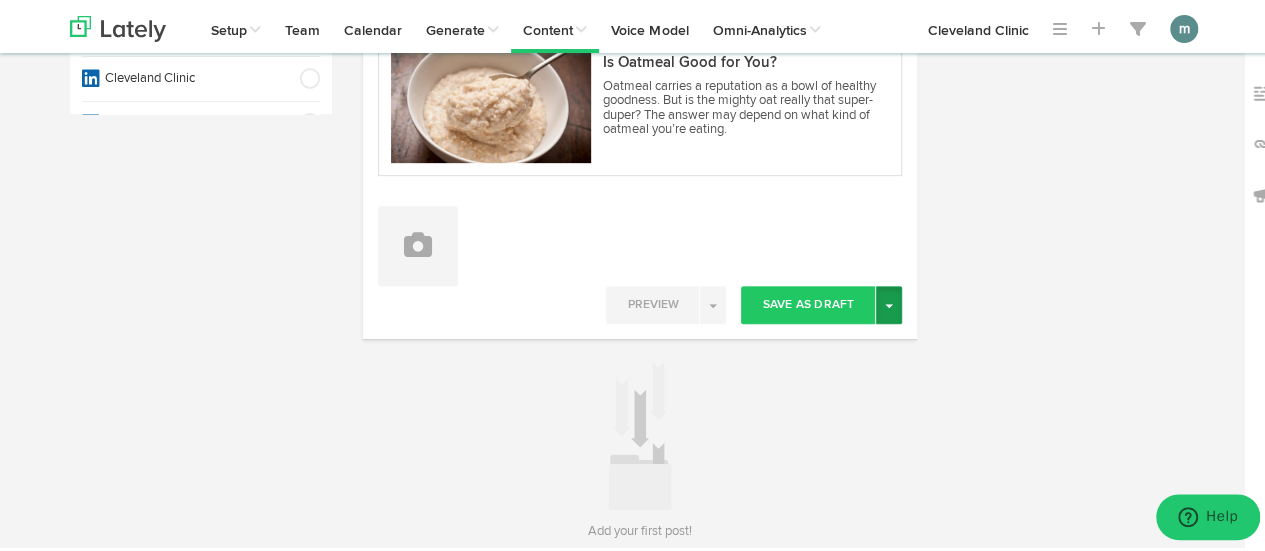 type on "Is the mighty oat really all that? The answer depends on what kind of oatmeal you’re eating. https://cle.clinic/45pRy3W" 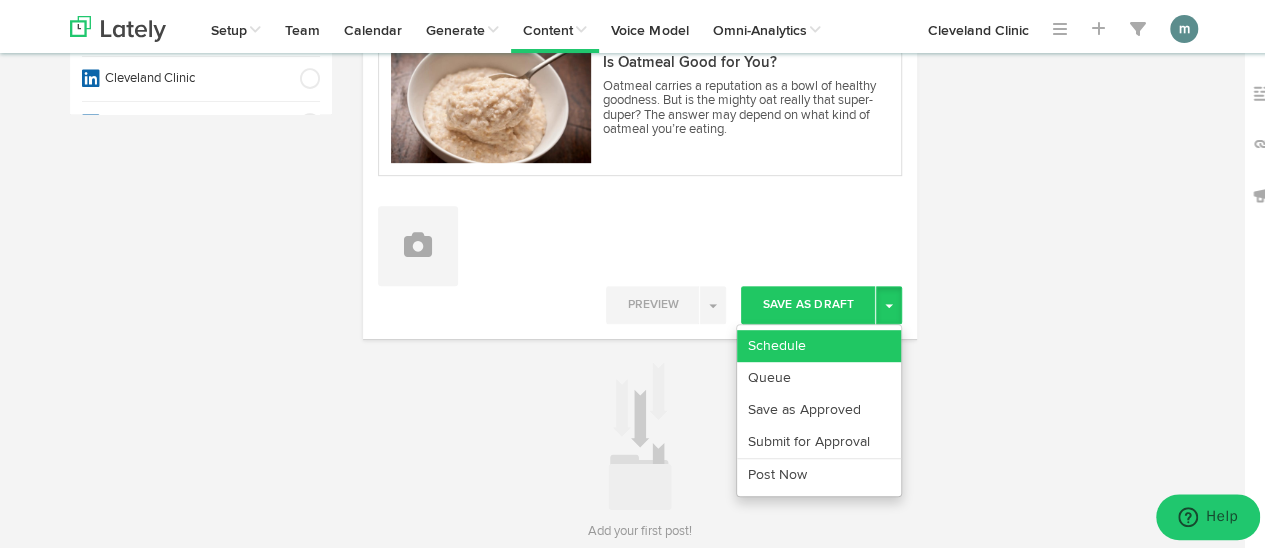 click on "Schedule" at bounding box center (819, 343) 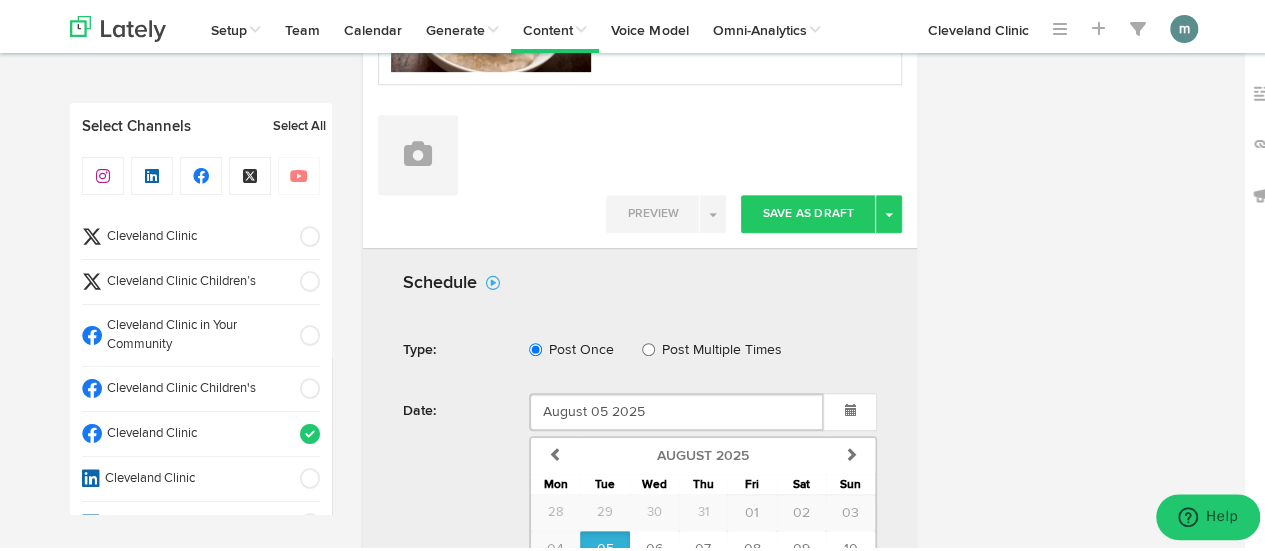 scroll, scrollTop: 600, scrollLeft: 0, axis: vertical 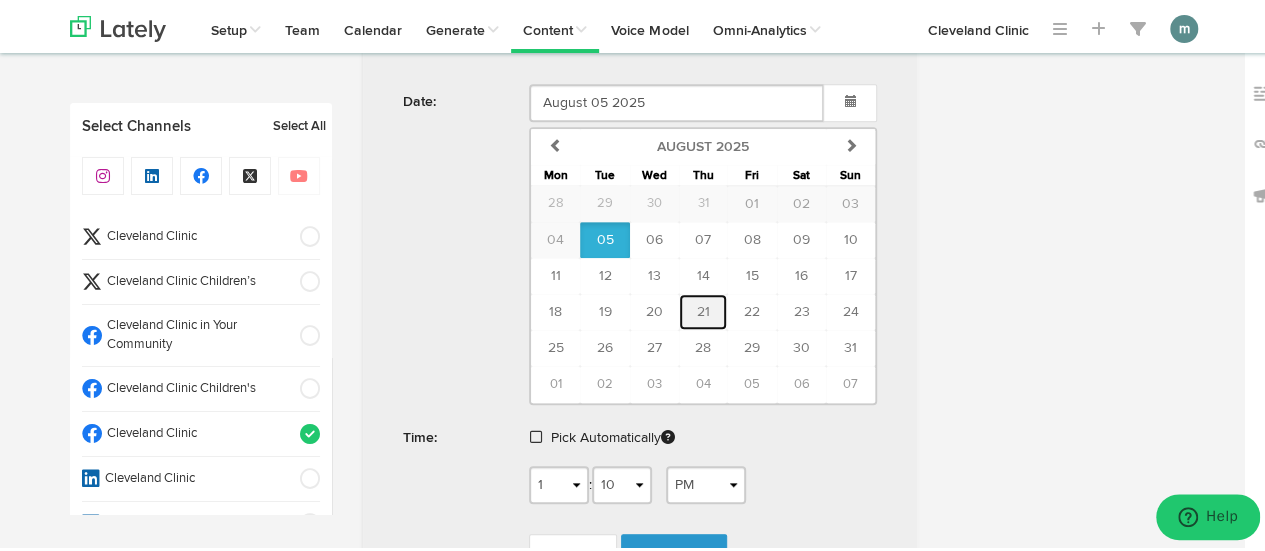 click on "21" at bounding box center (703, 309) 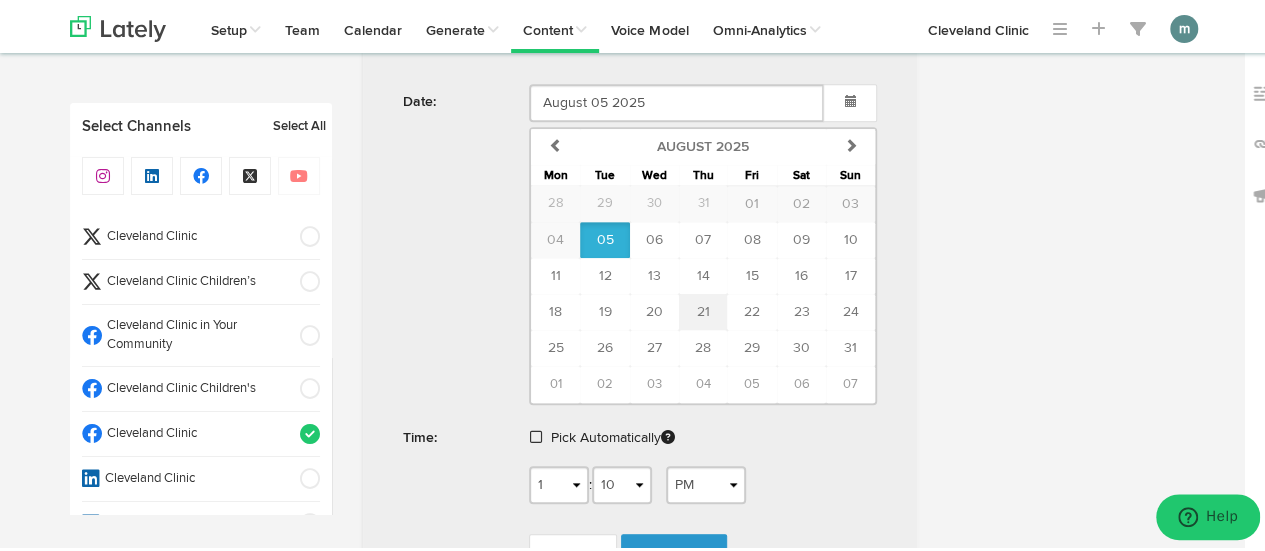type on "[MONTH] [DAY] [YEAR]" 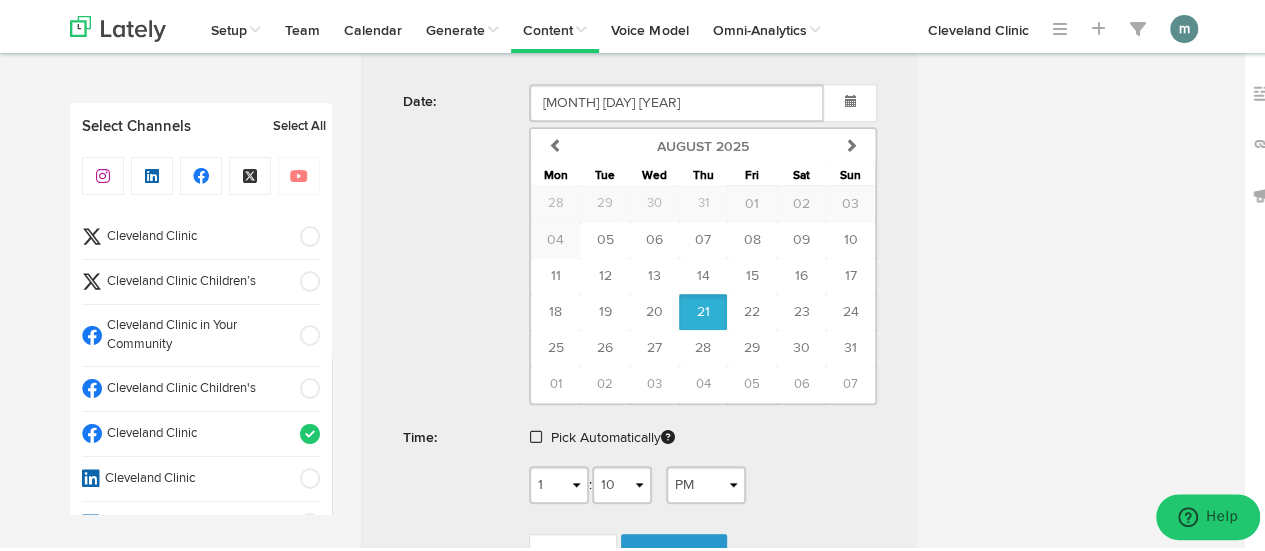 click at bounding box center [536, 434] 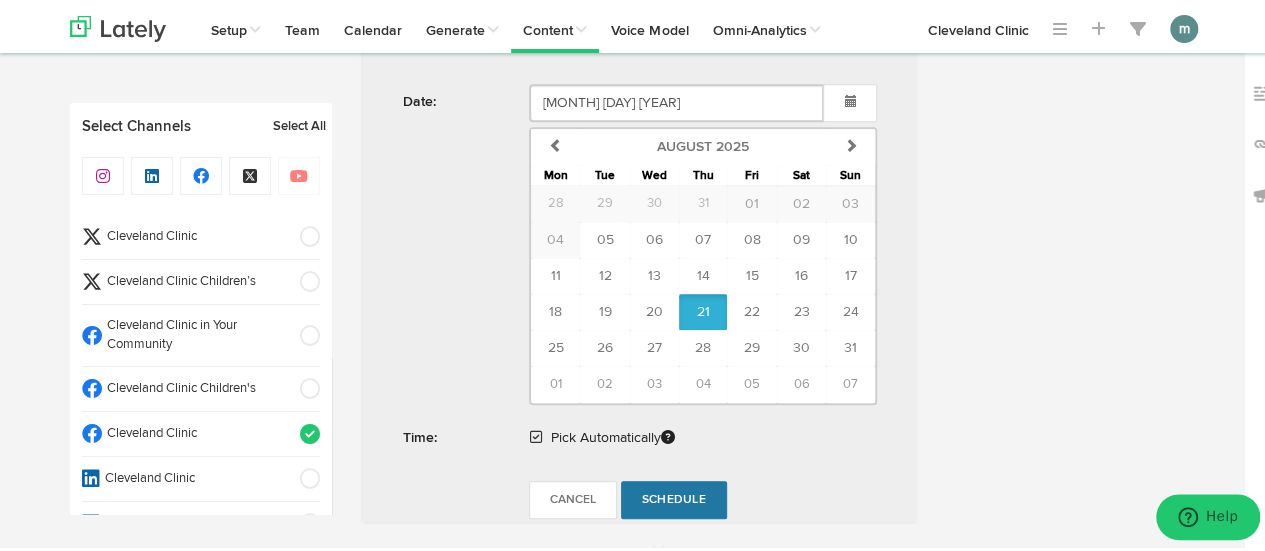 click on "Schedule" at bounding box center [674, 497] 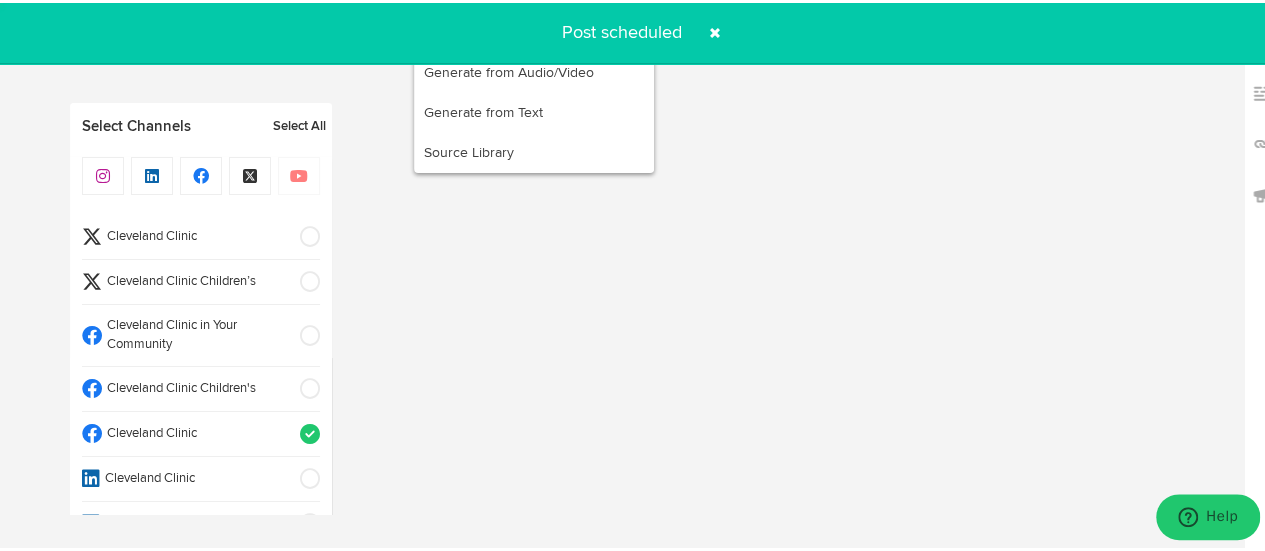 radio on "true" 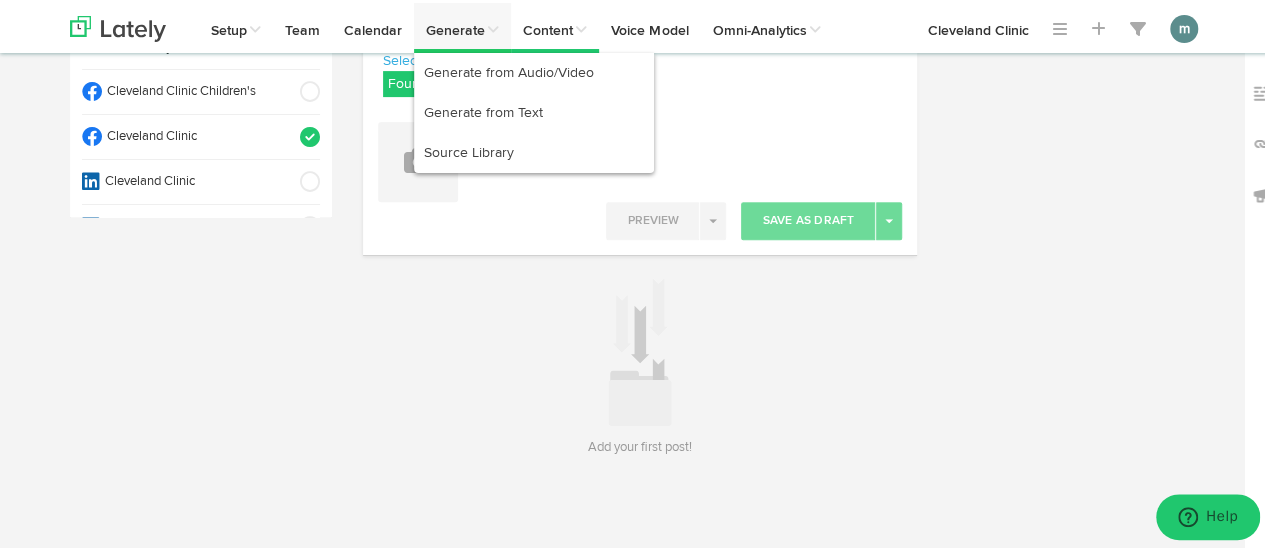 scroll, scrollTop: 295, scrollLeft: 0, axis: vertical 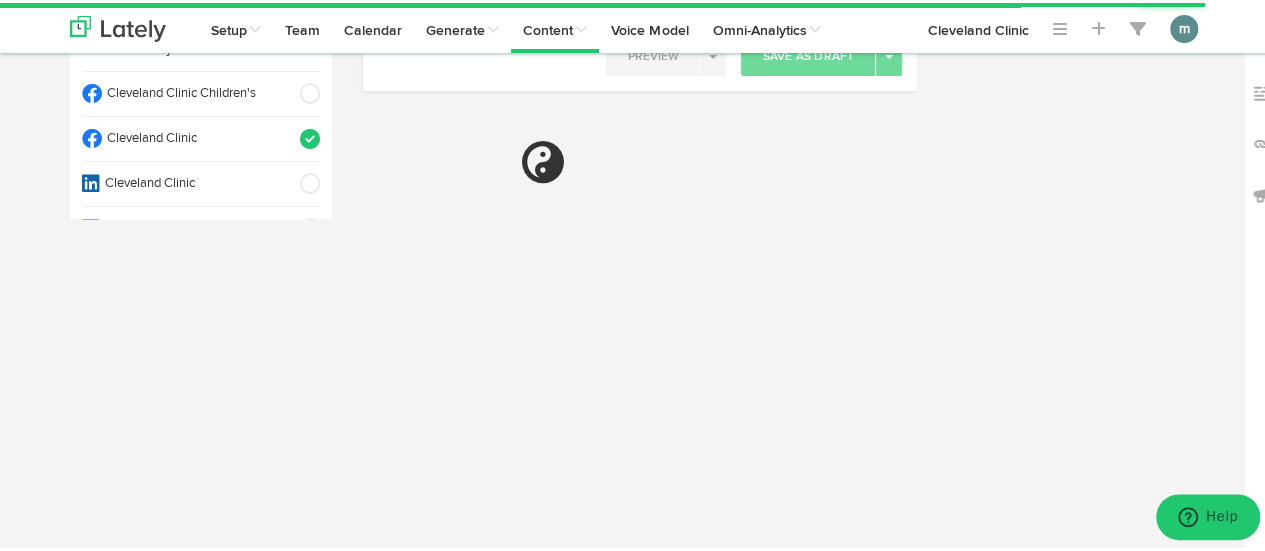 radio on "true" 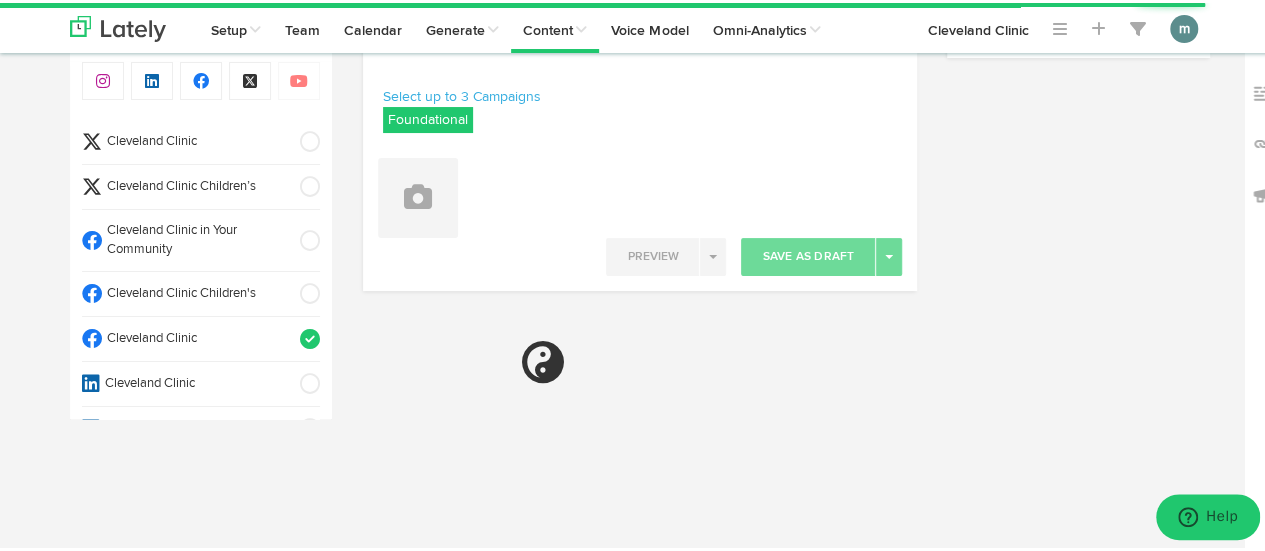 select on "11" 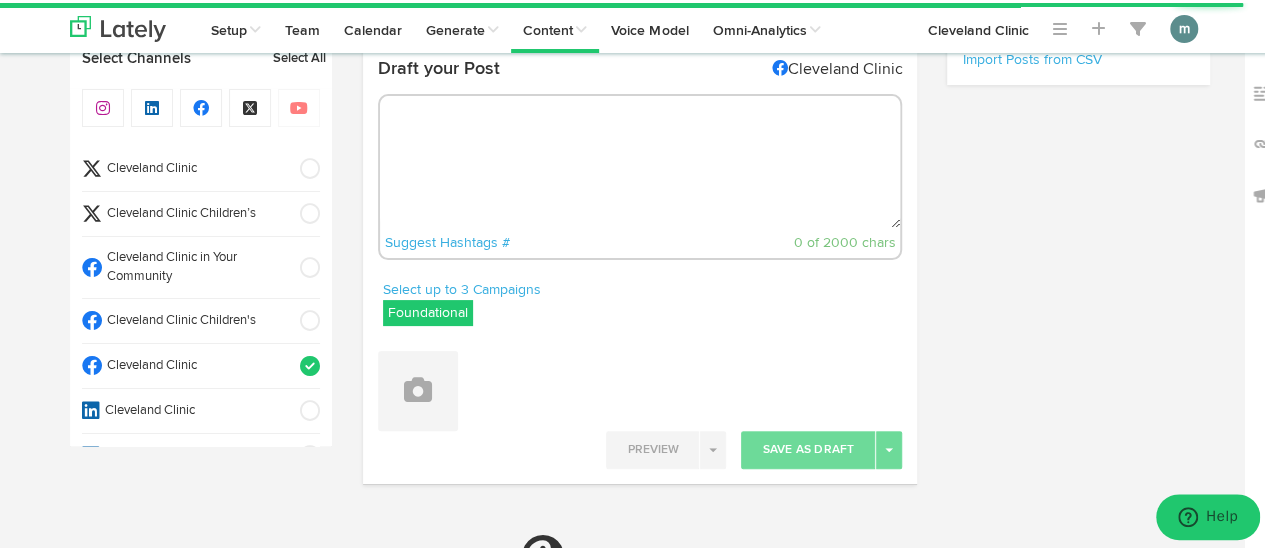 scroll, scrollTop: 0, scrollLeft: 0, axis: both 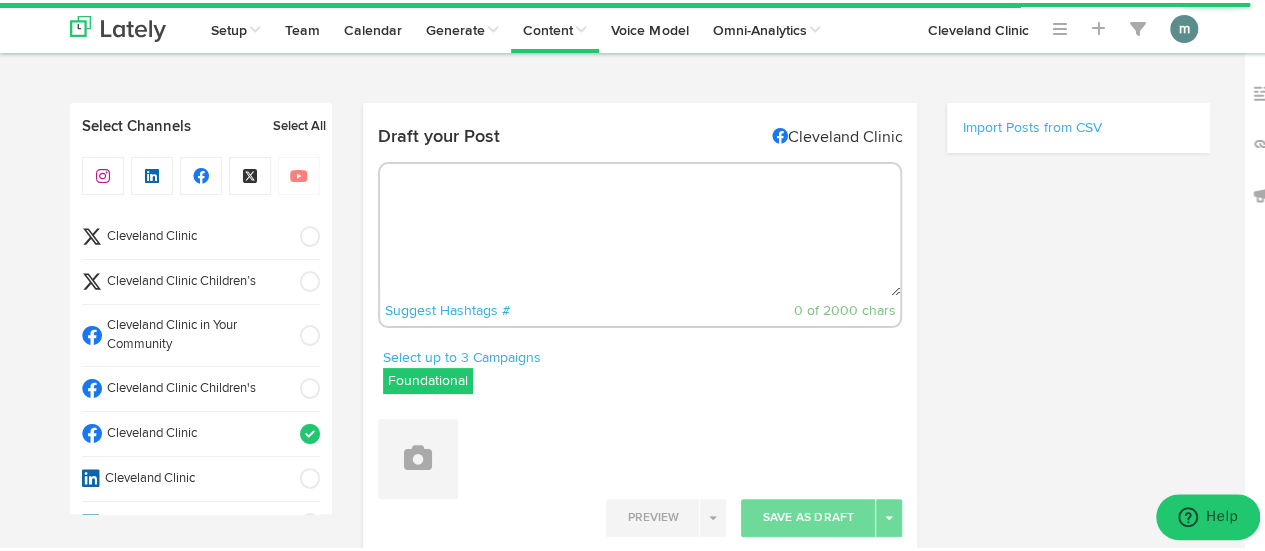 click at bounding box center (640, 227) 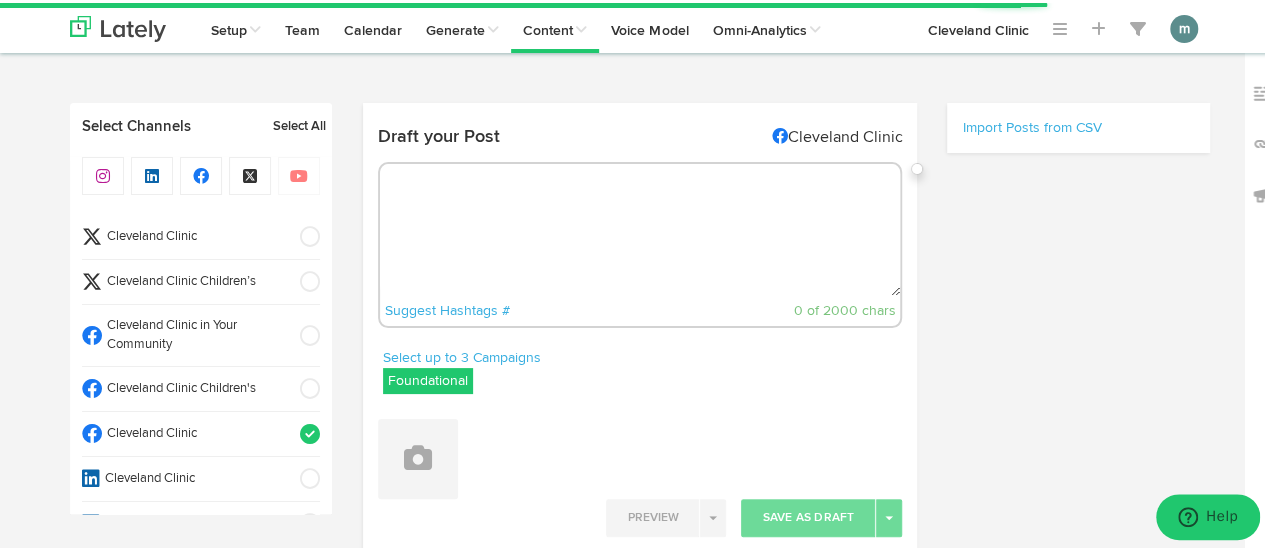 paste on "Ever lost your voice and wondered why? Inflammation of your vocal cords from infections, allergies or overuse could be the culprit. https://cle.clinic/4ipGHwa" 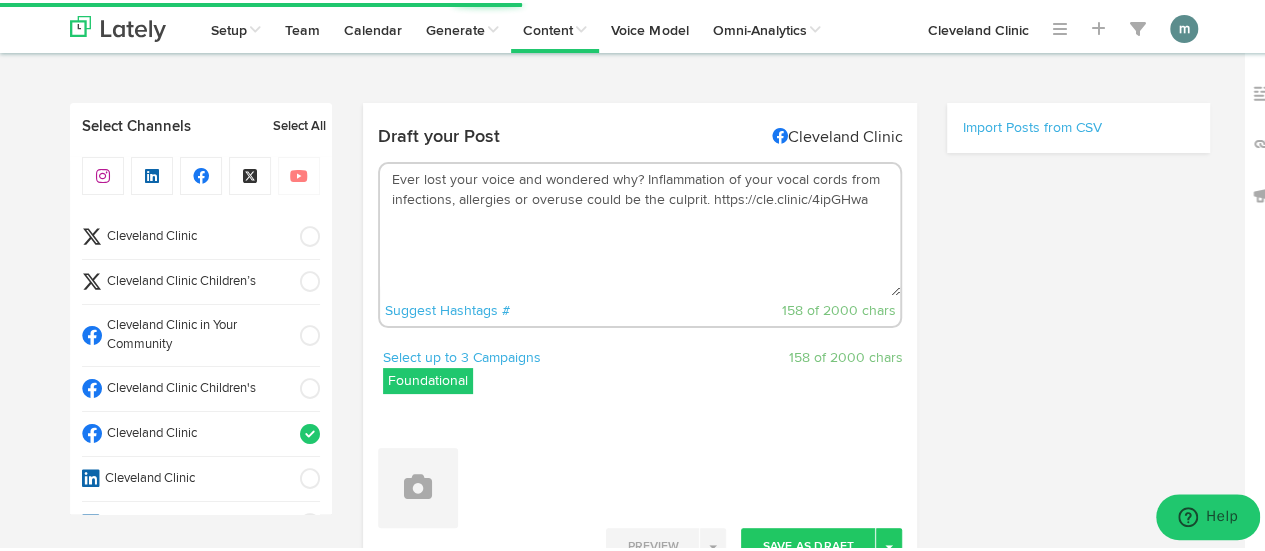 click on "Ever lost your voice and wondered why? Inflammation of your vocal cords from infections, allergies or overuse could be the culprit. https://cle.clinic/4ipGHwa" at bounding box center [640, 227] 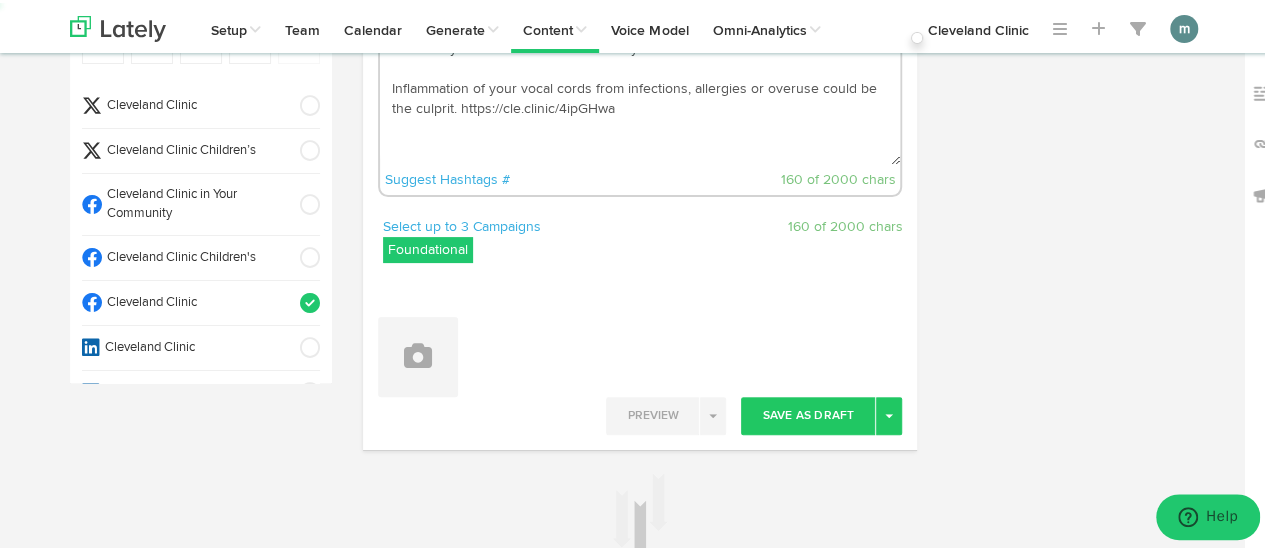 scroll, scrollTop: 300, scrollLeft: 0, axis: vertical 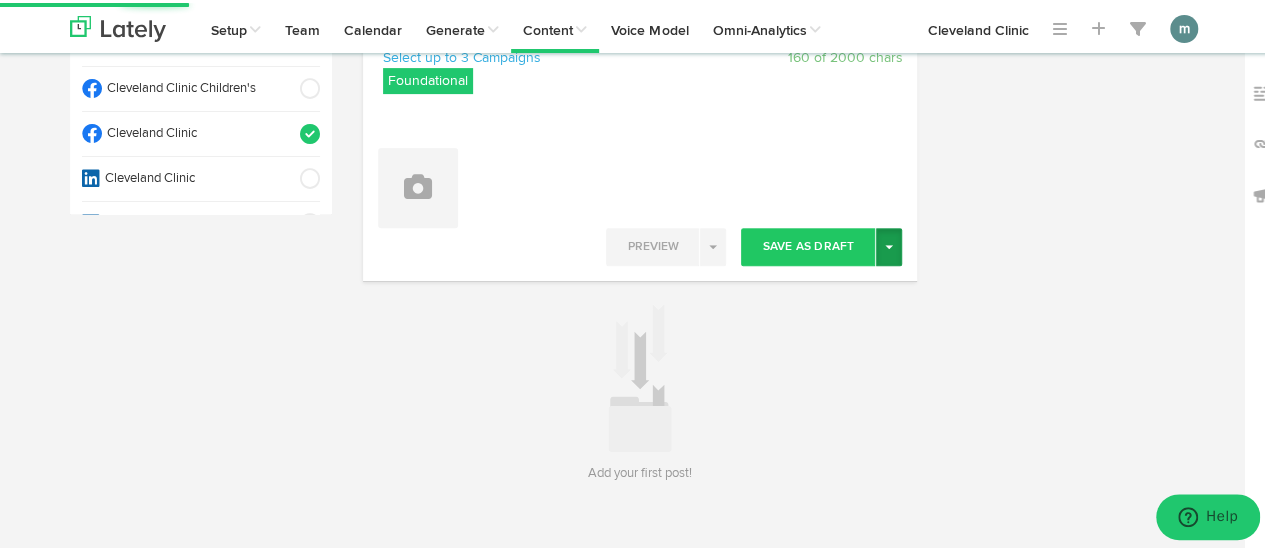 type on "Ever lost your voice and wondered why?
Inflammation of your vocal cords from infections, allergies or overuse could be the culprit. https://cle.clinic/4ipGHwa" 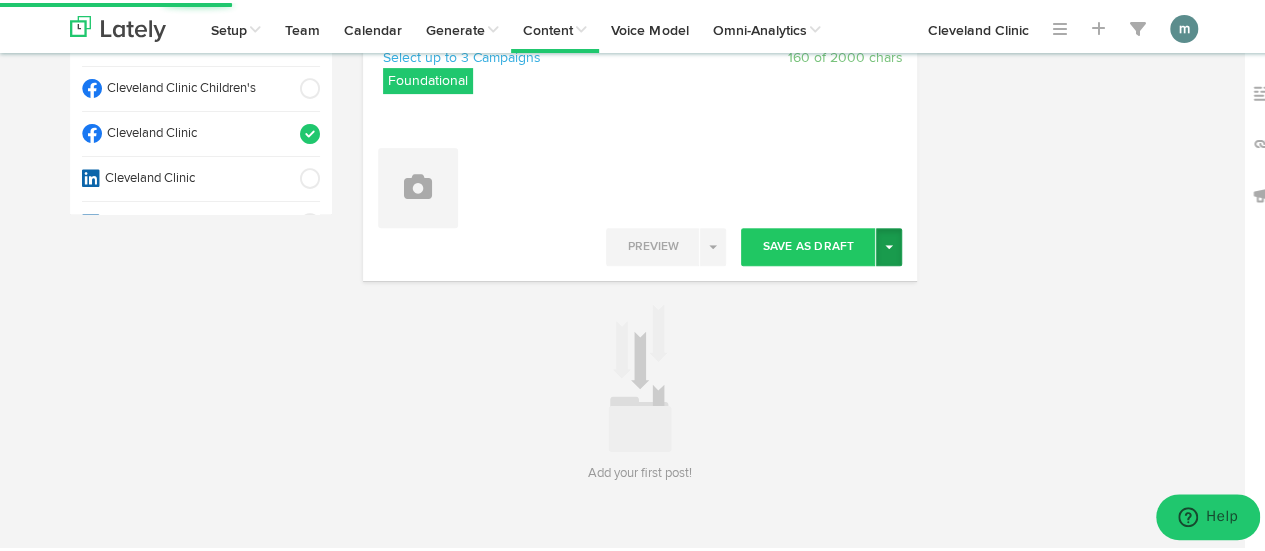 click on "Toggle Dropdown" at bounding box center (889, 244) 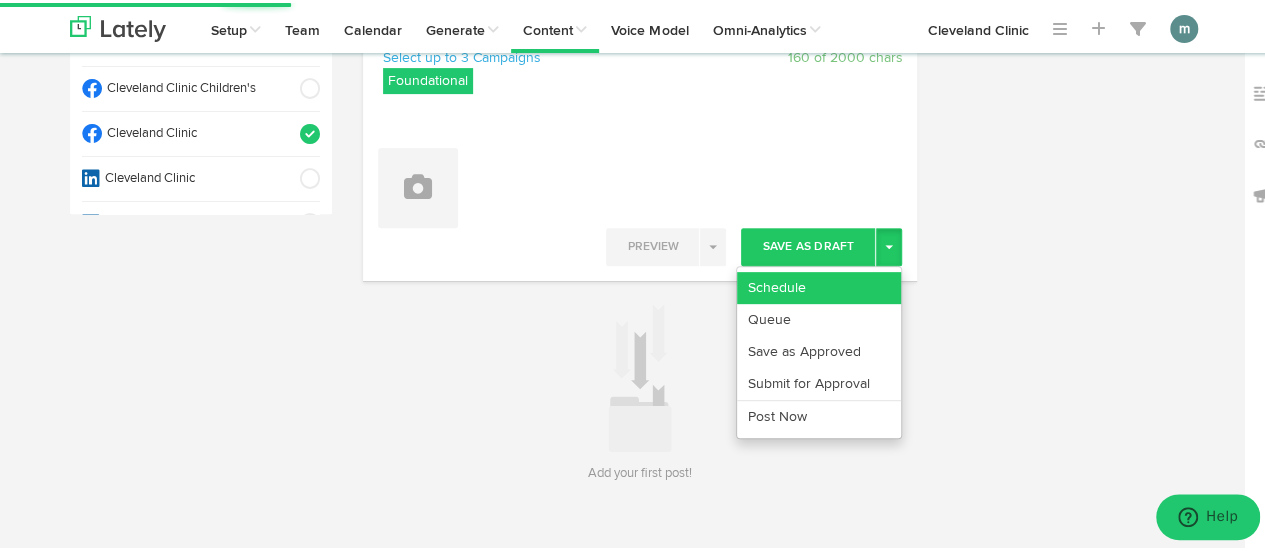 click on "Schedule" at bounding box center [819, 285] 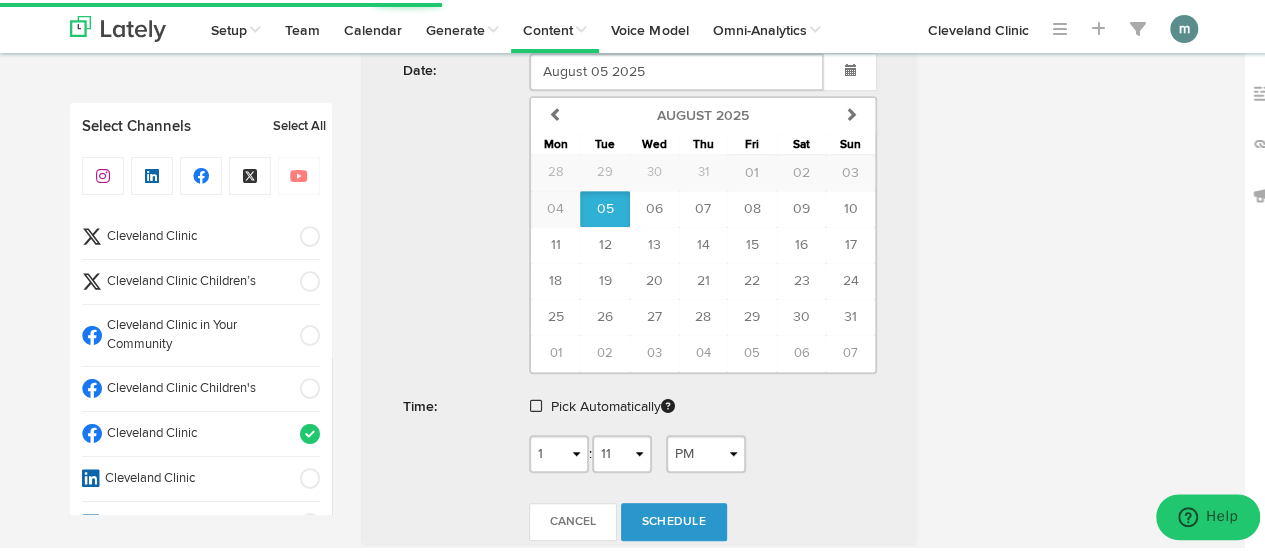 scroll, scrollTop: 700, scrollLeft: 0, axis: vertical 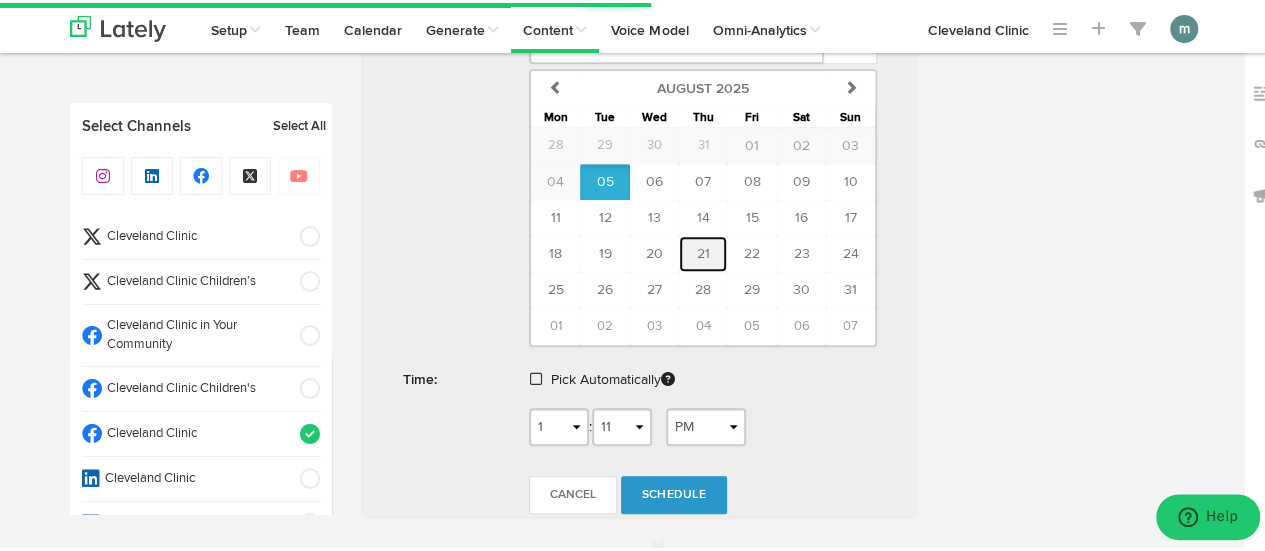 click on "21" at bounding box center [703, 251] 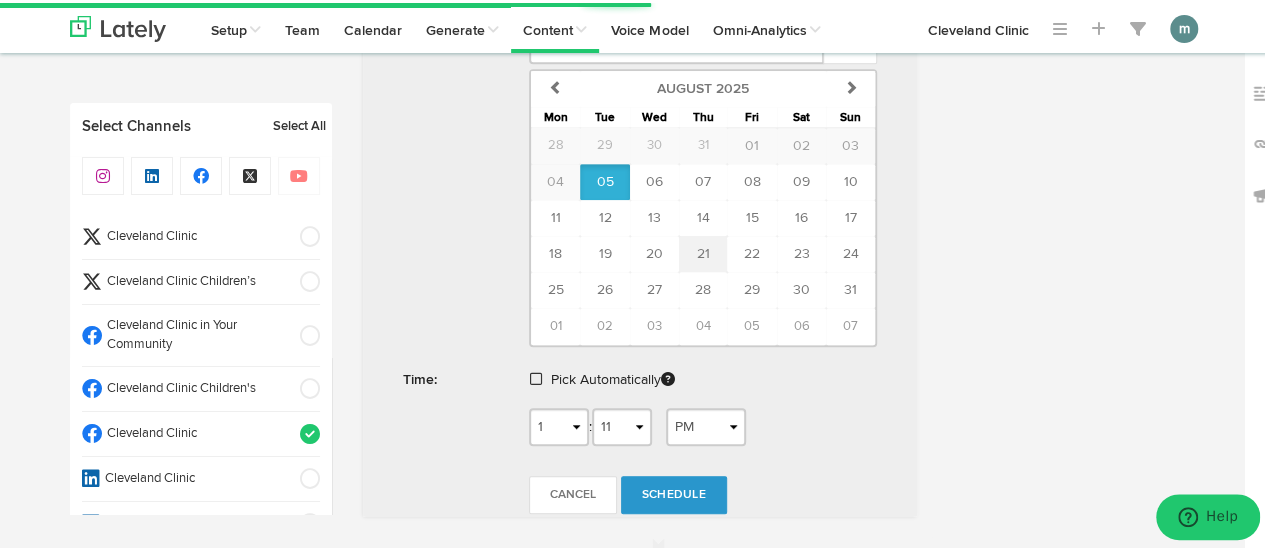 type on "[MONTH] [DAY] [YEAR]" 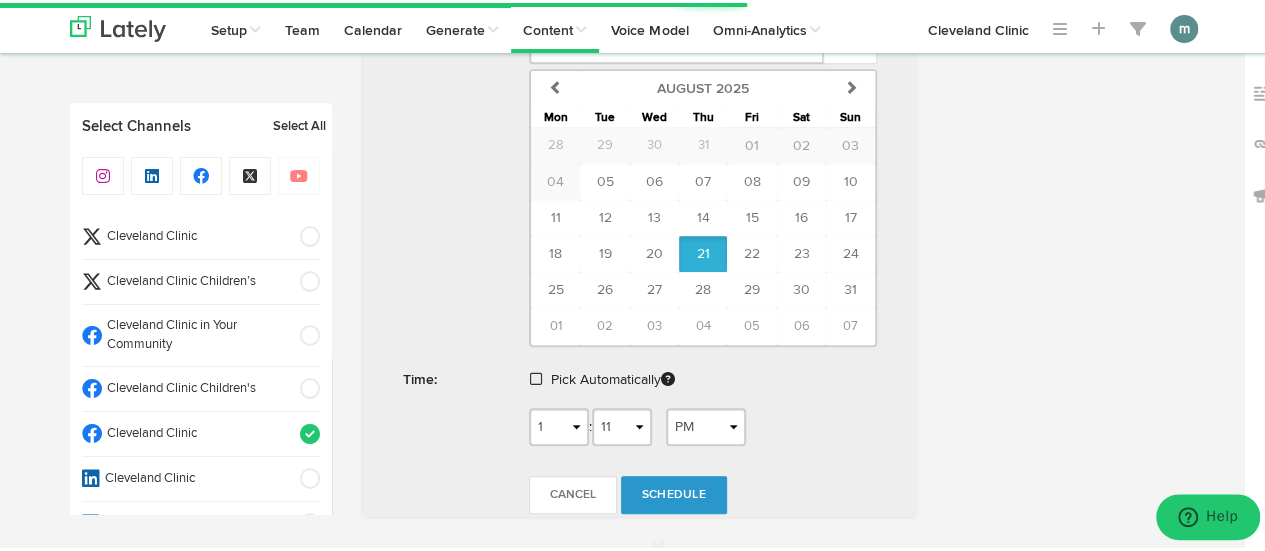 click at bounding box center (536, 376) 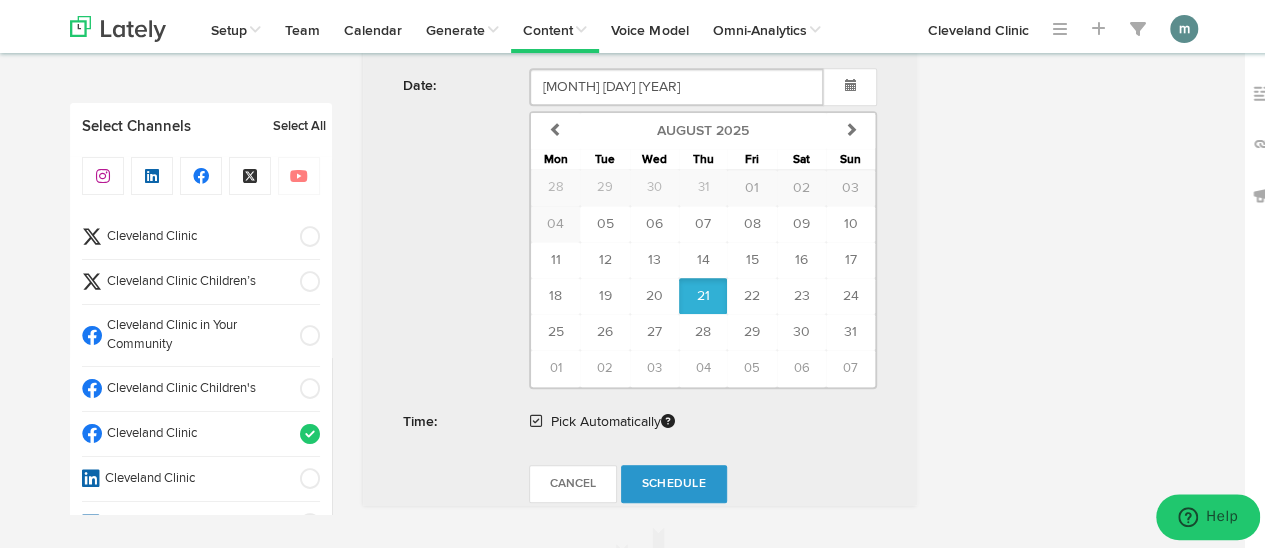 scroll, scrollTop: 700, scrollLeft: 0, axis: vertical 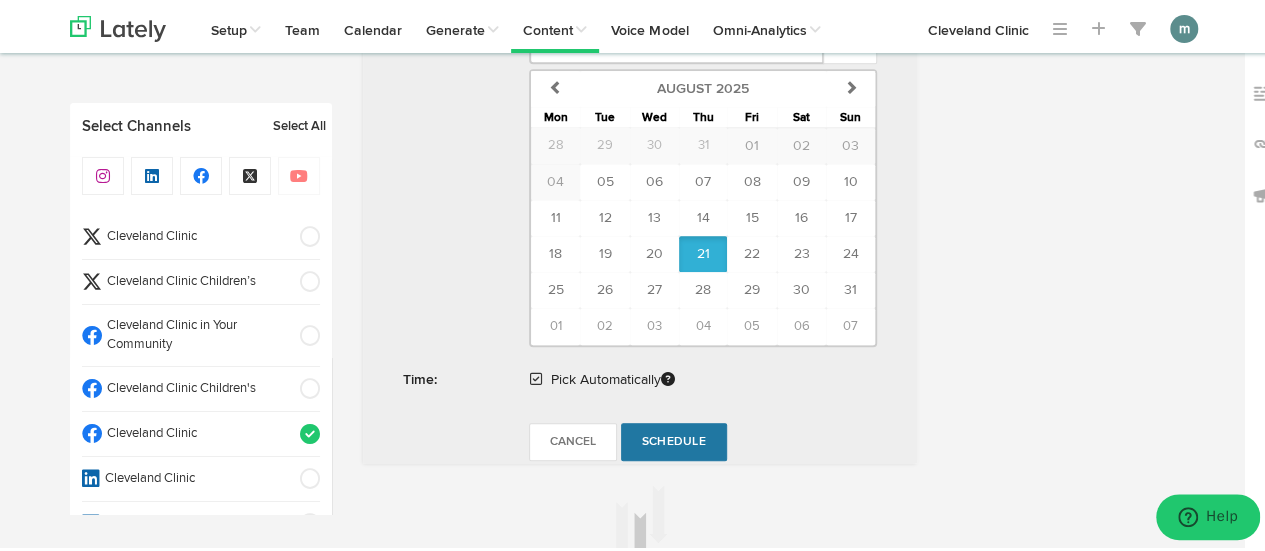 click on "Schedule" at bounding box center [674, 439] 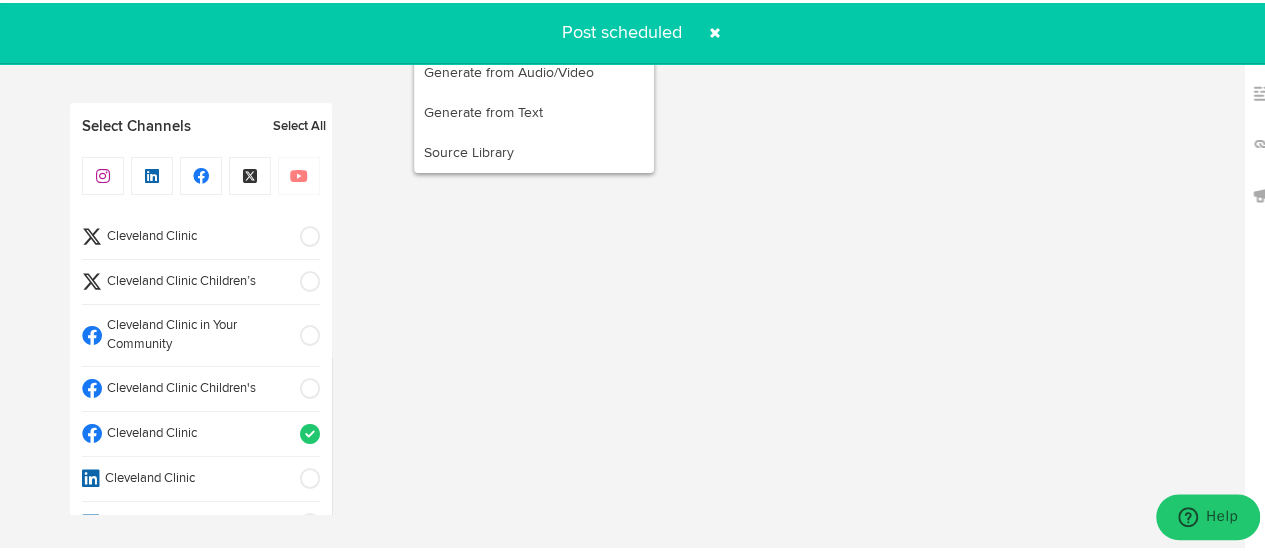 radio on "true" 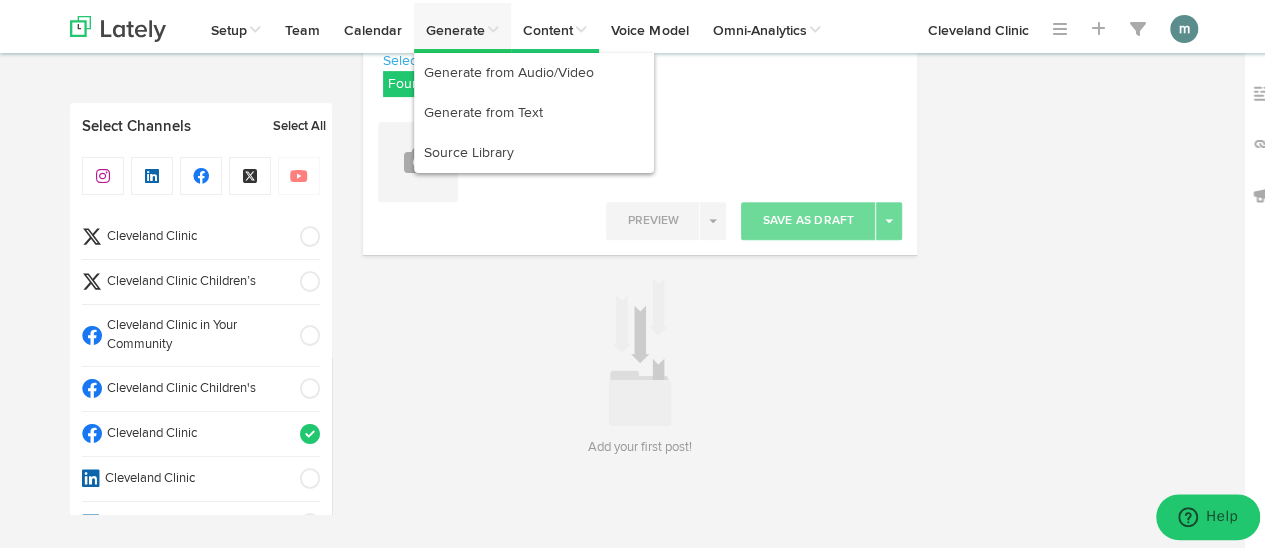 scroll, scrollTop: 295, scrollLeft: 0, axis: vertical 